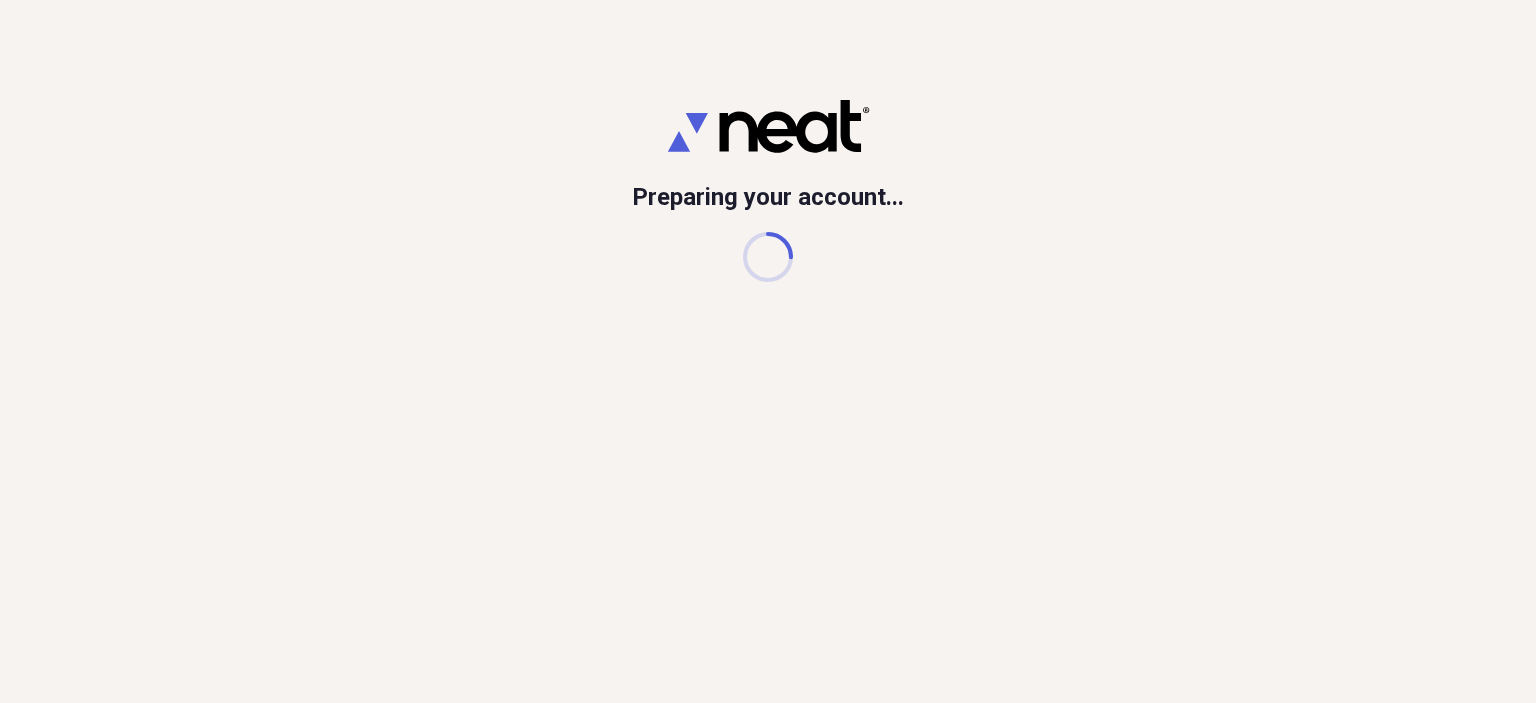 scroll, scrollTop: 0, scrollLeft: 0, axis: both 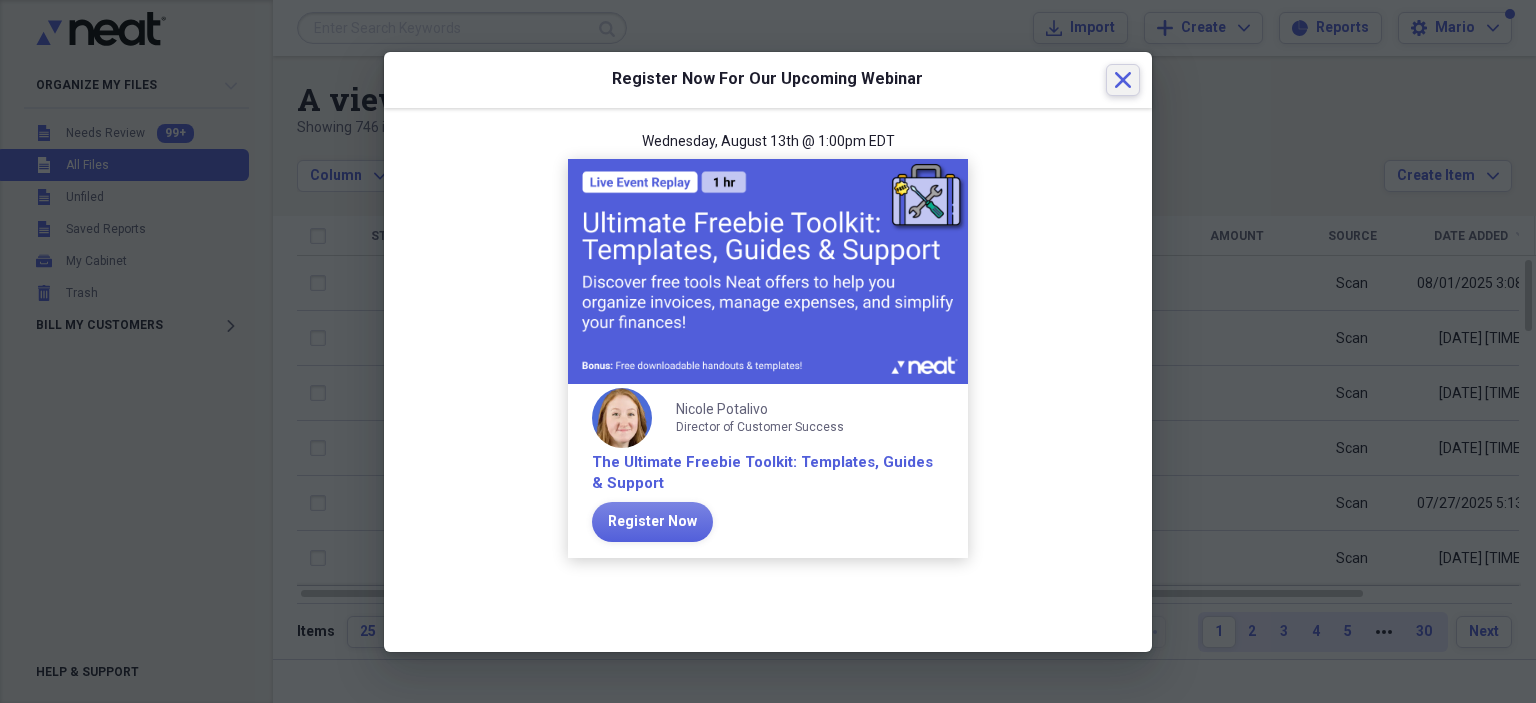 click on "Close" at bounding box center [1123, 80] 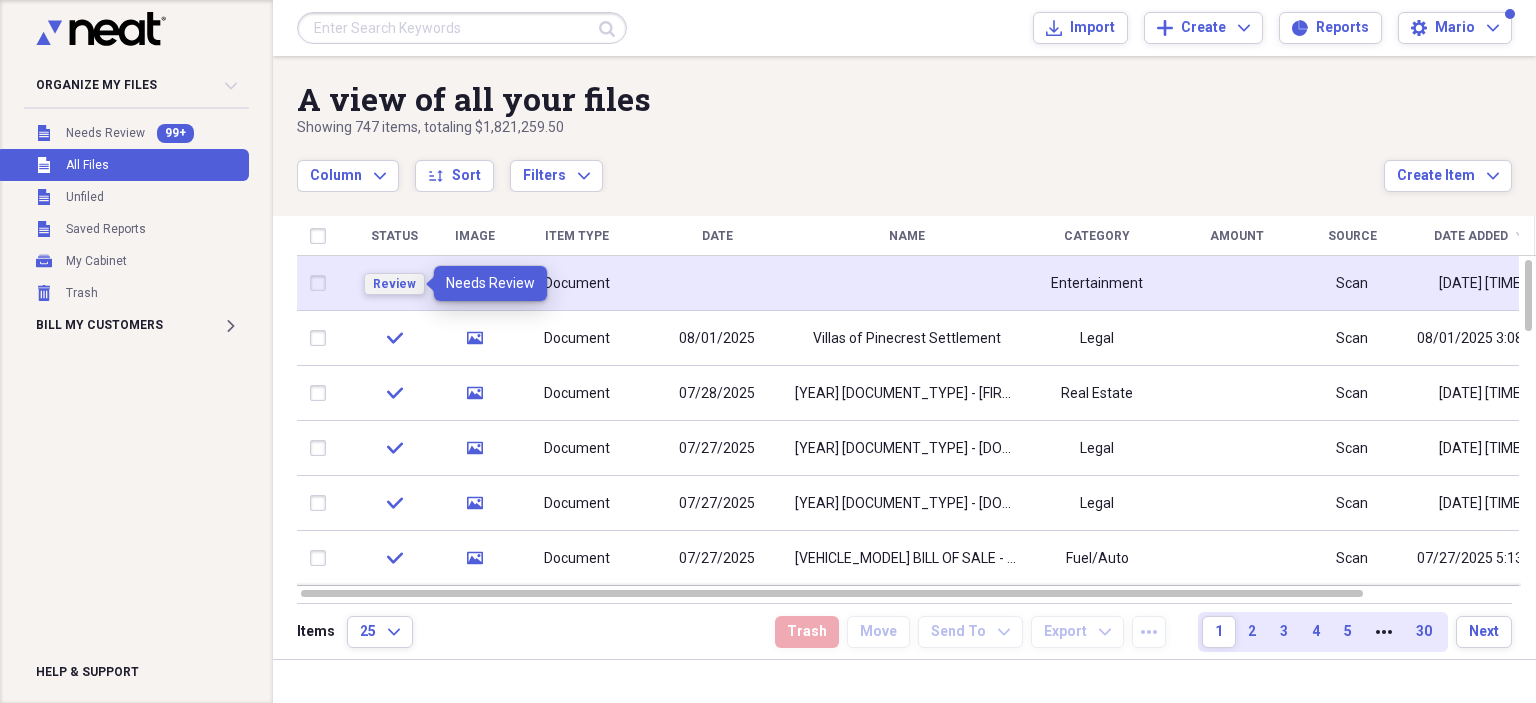 click on "Review" at bounding box center [394, 284] 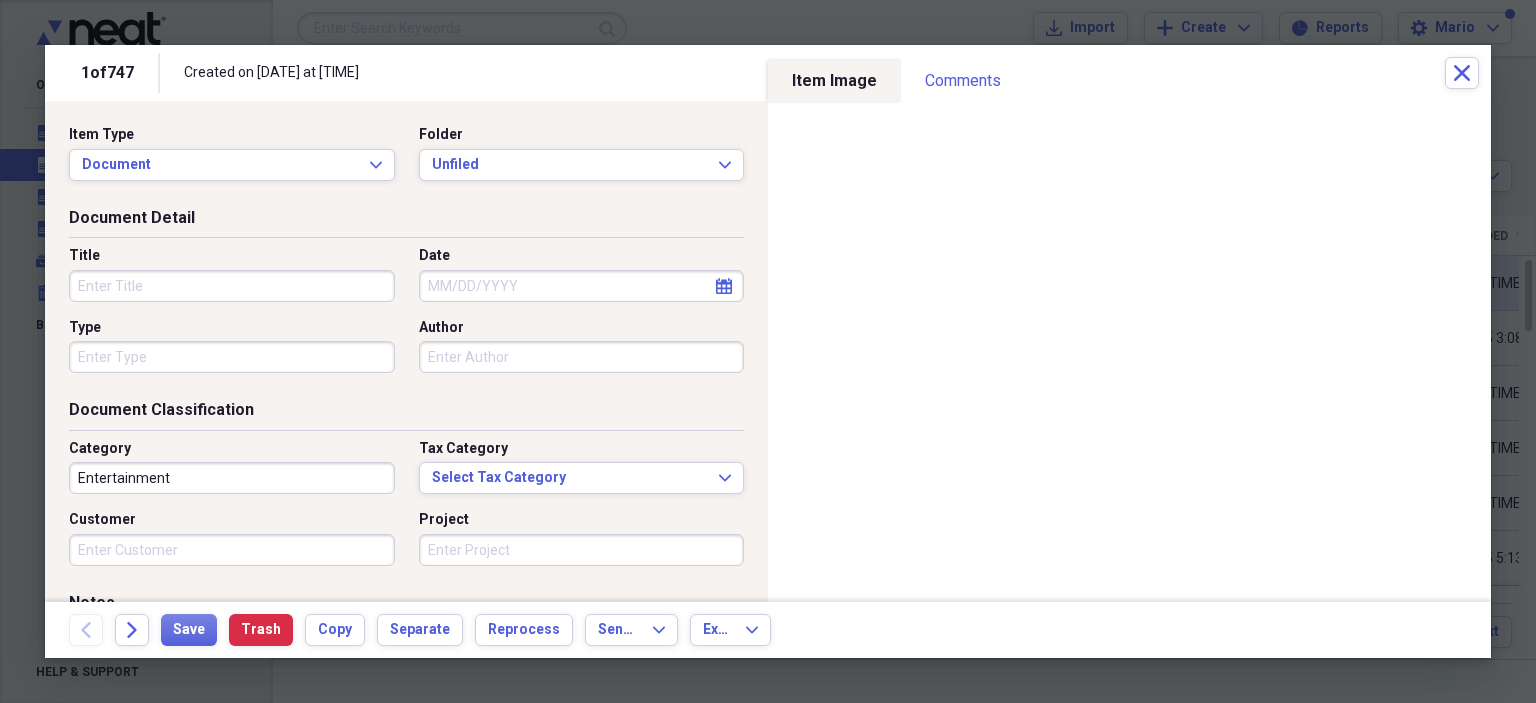 click on "Title" at bounding box center (232, 286) 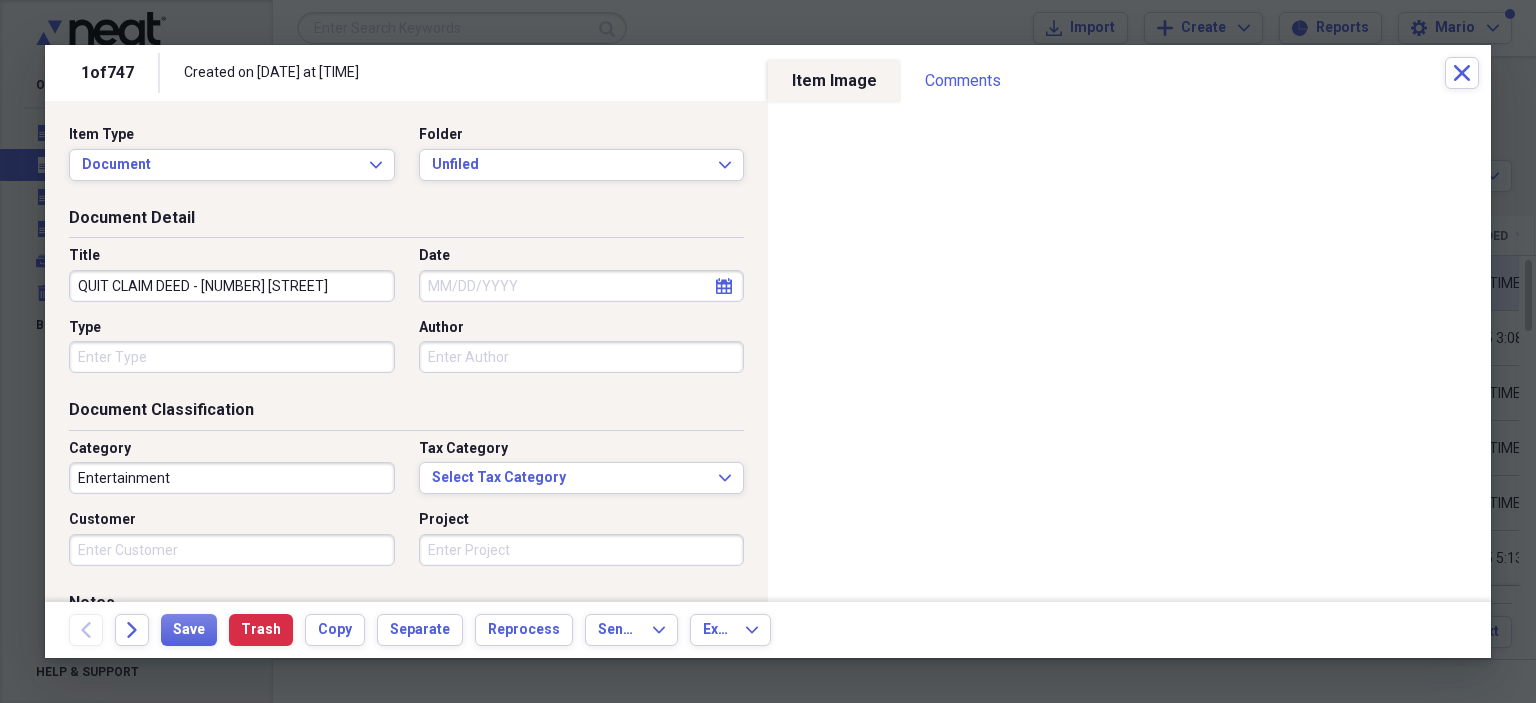 type on "QUIT CLAIM DEED - [NUMBER] [STREET]" 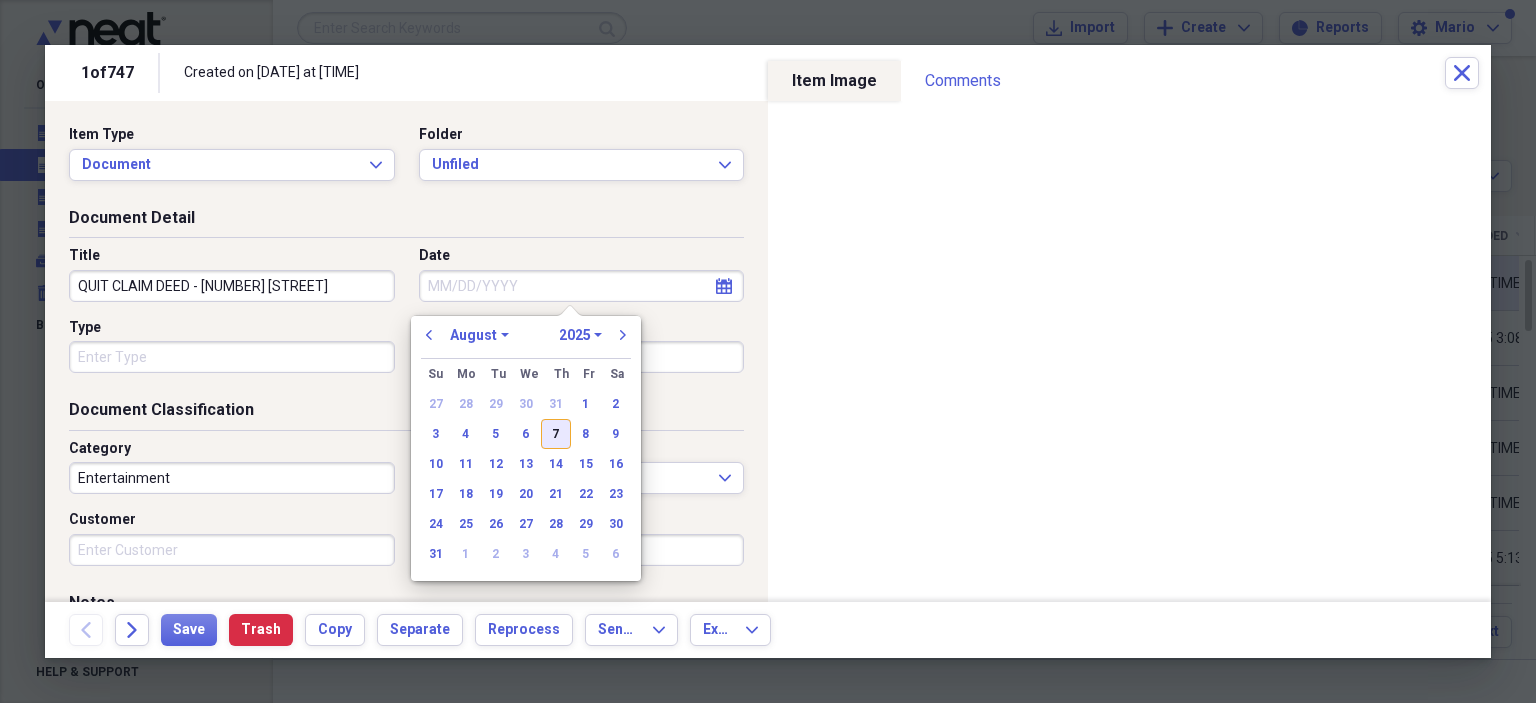 click on "7" at bounding box center (556, 434) 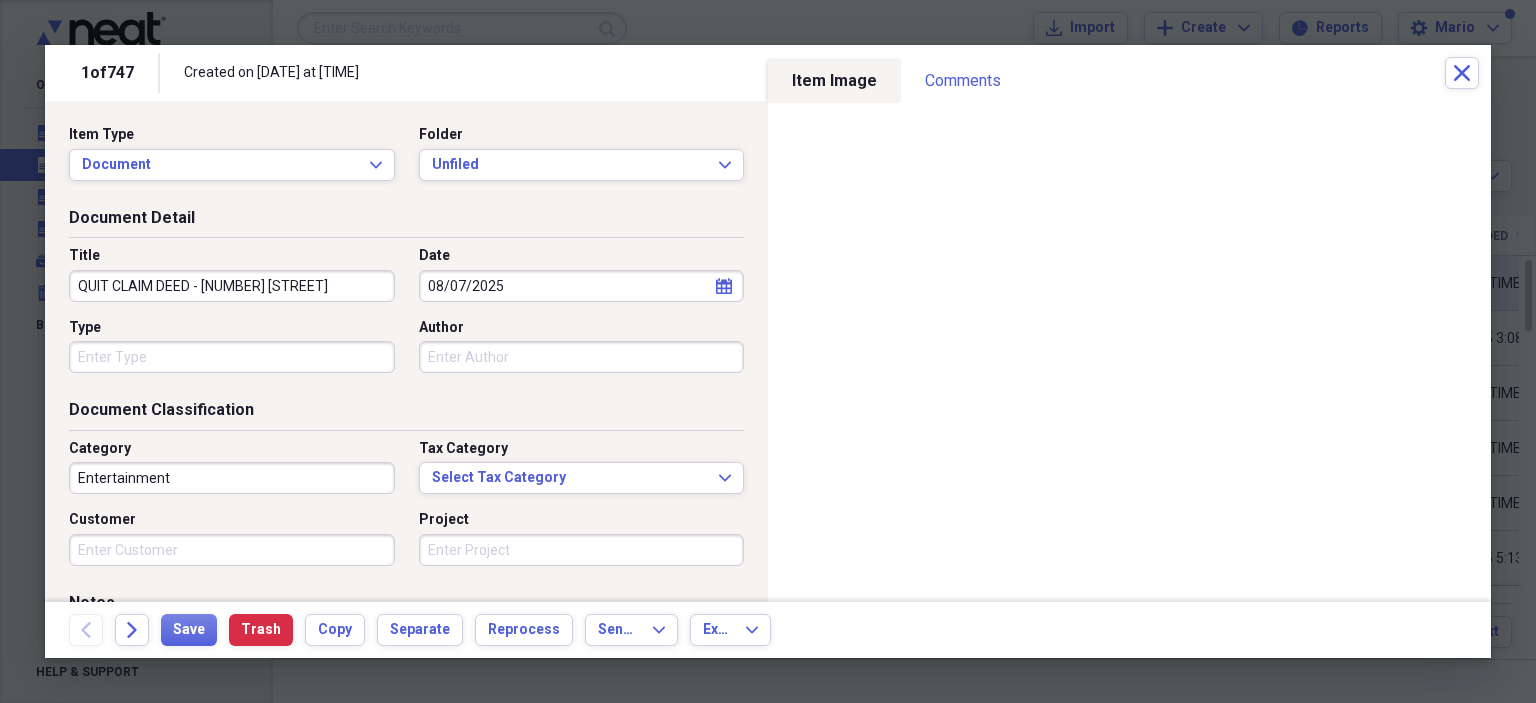 drag, startPoint x: 336, startPoint y: 284, endPoint x: 61, endPoint y: 284, distance: 275 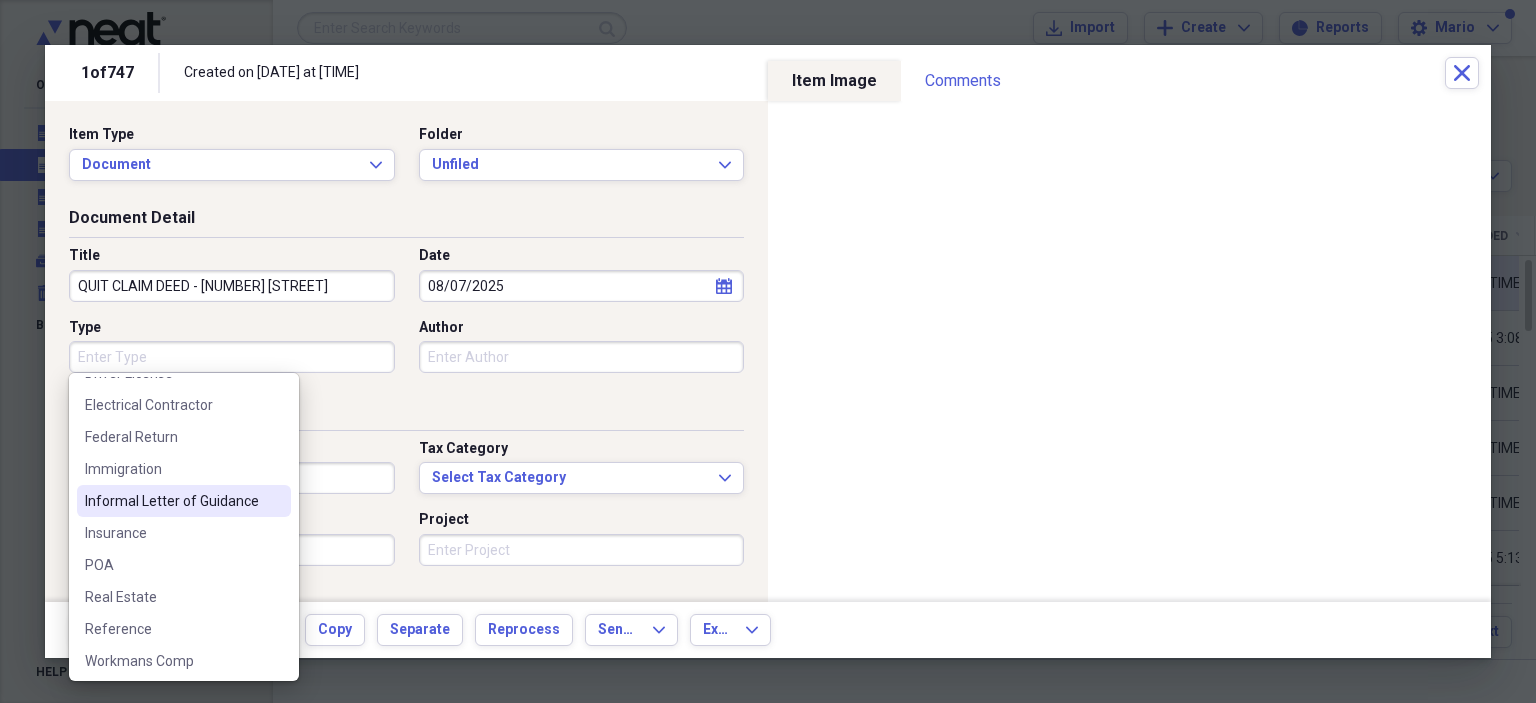 scroll, scrollTop: 316, scrollLeft: 0, axis: vertical 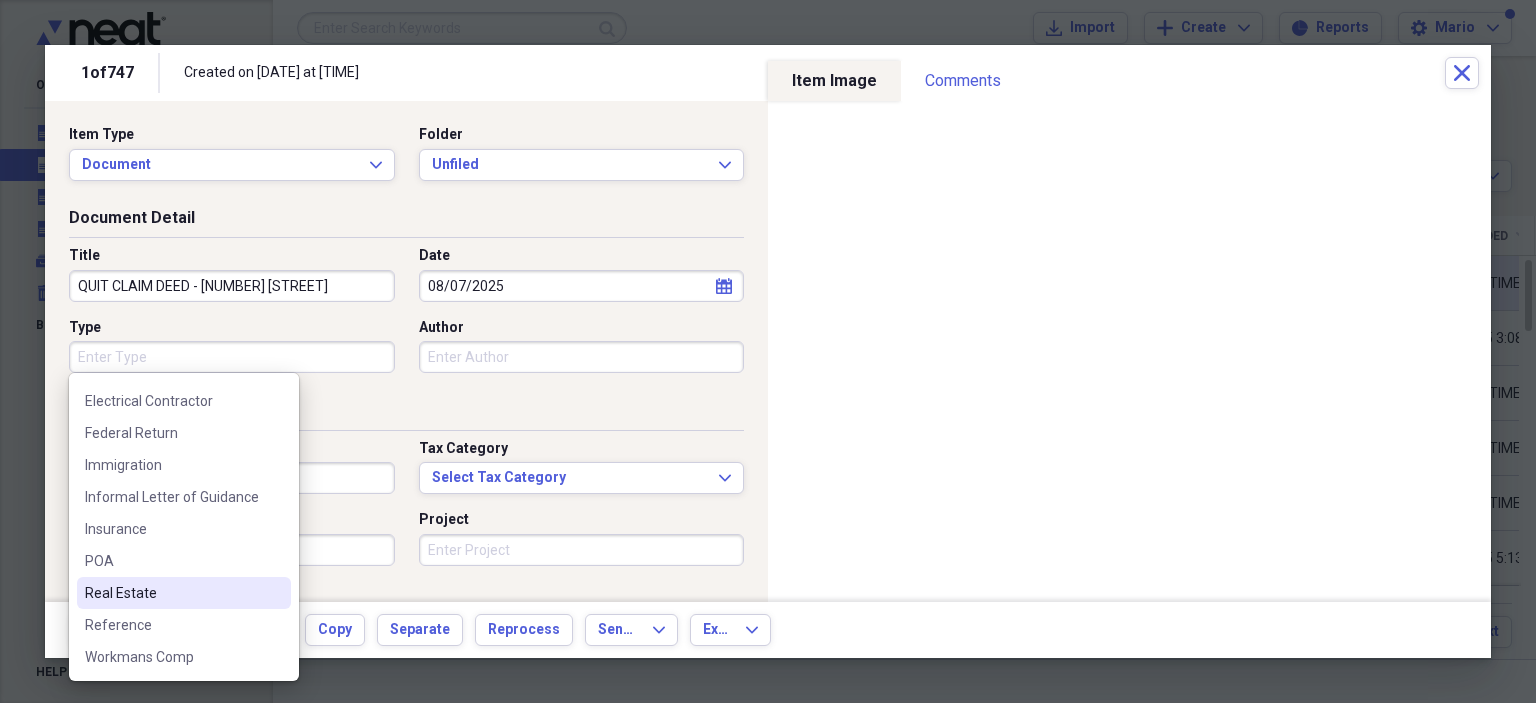 click on "Real Estate" at bounding box center [172, 593] 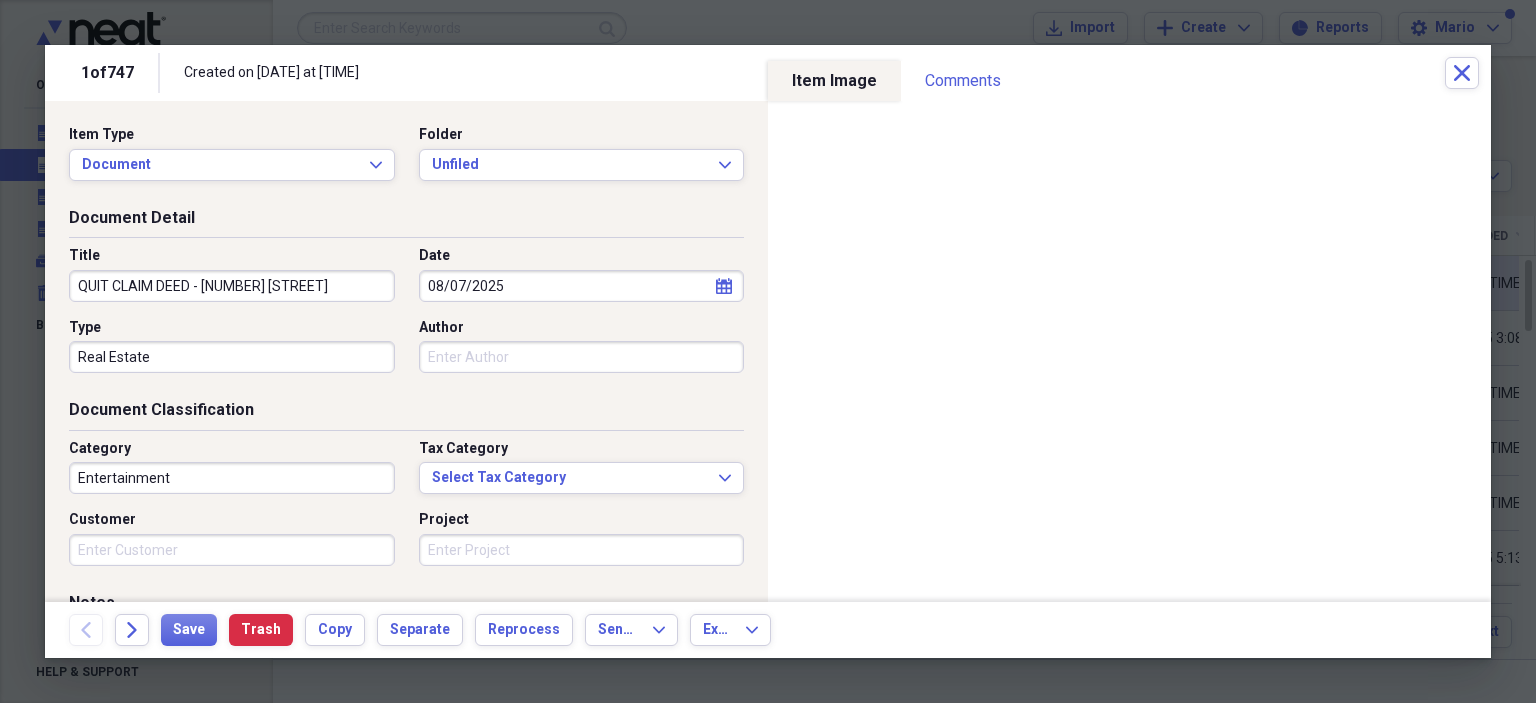 click on "Entertainment" at bounding box center (232, 478) 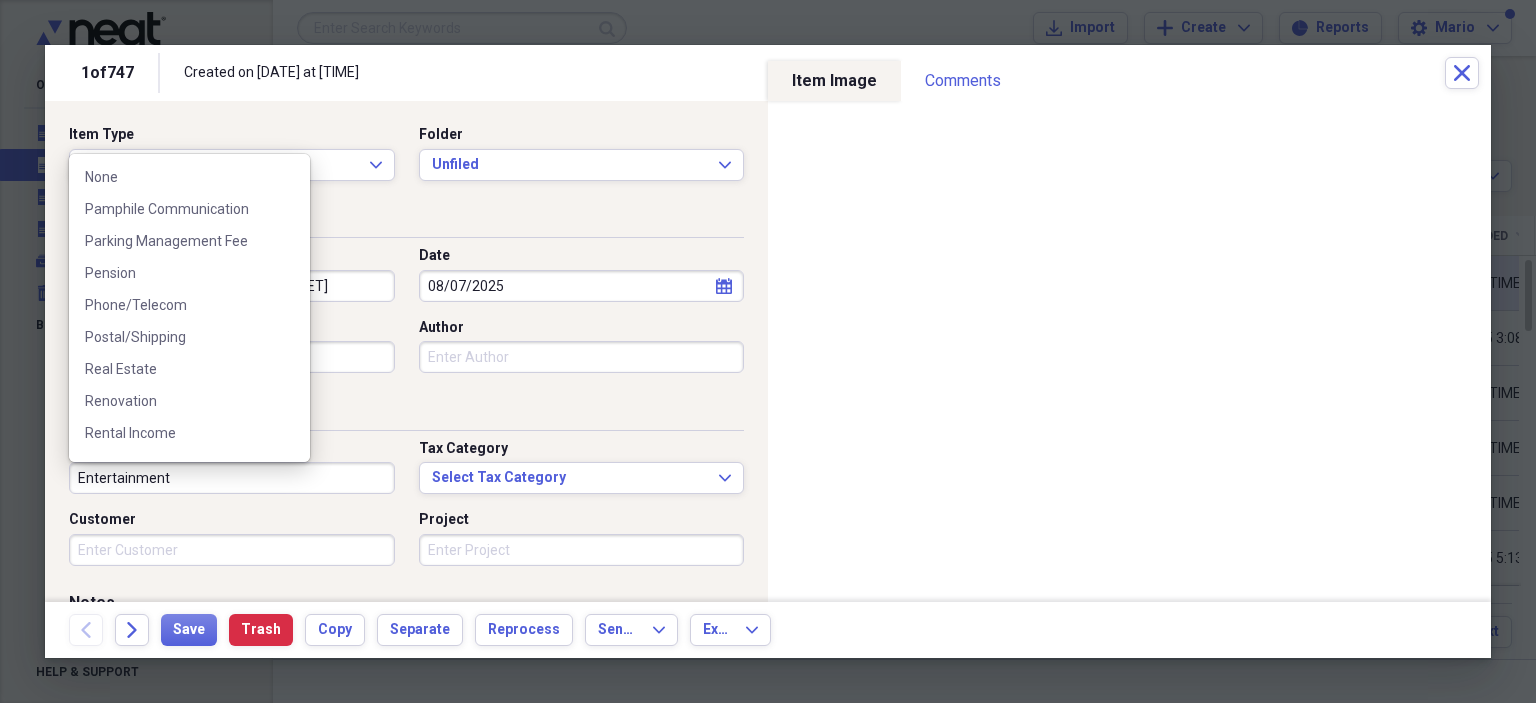 scroll, scrollTop: 800, scrollLeft: 0, axis: vertical 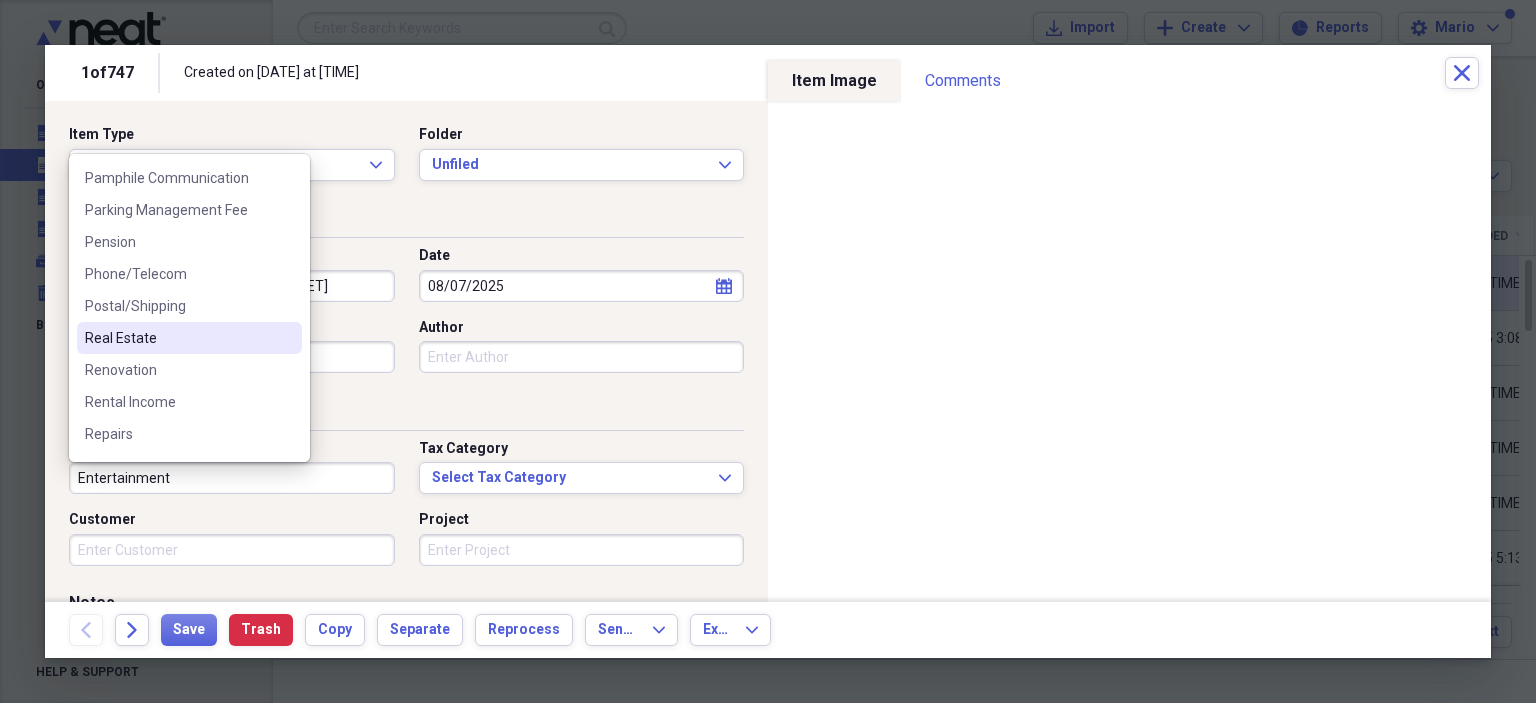 click on "Real Estate" at bounding box center (177, 338) 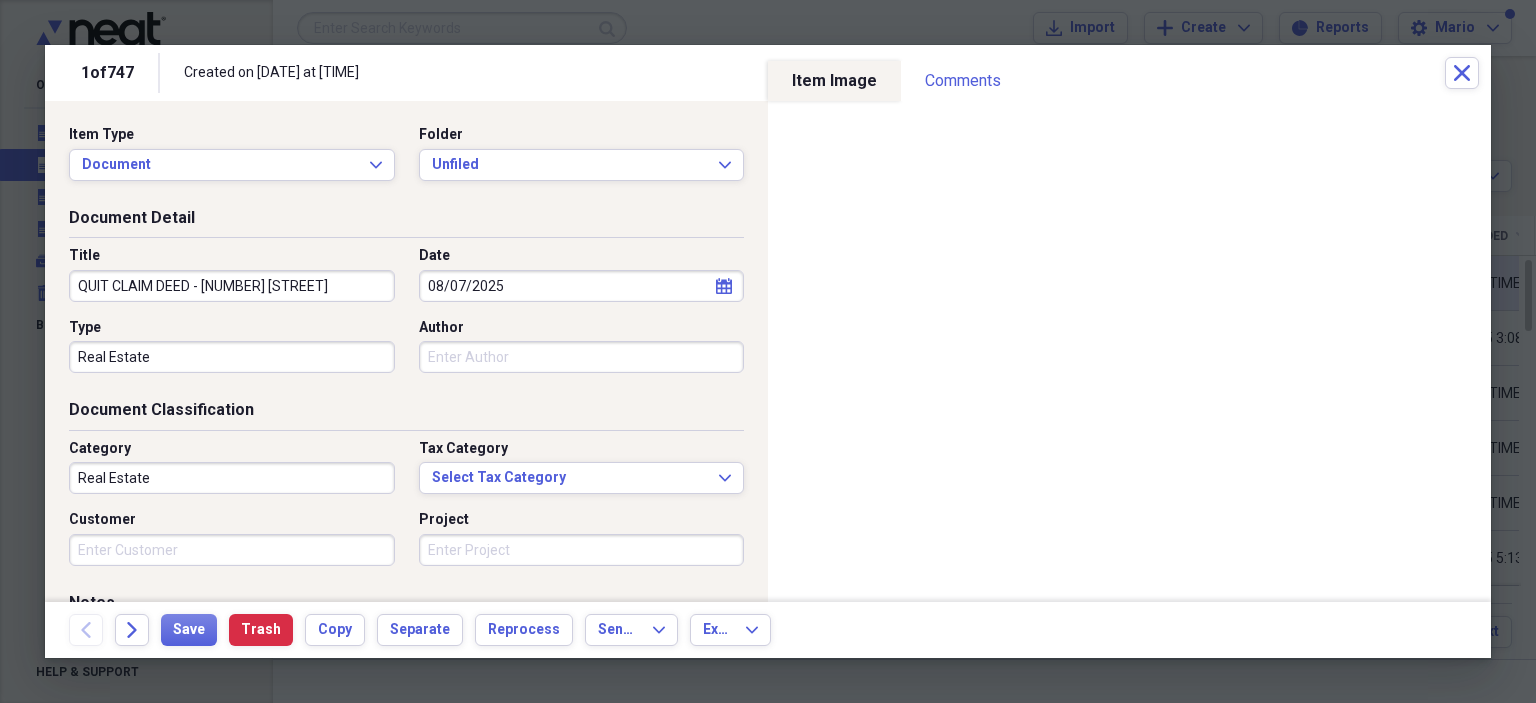 scroll, scrollTop: 233, scrollLeft: 0, axis: vertical 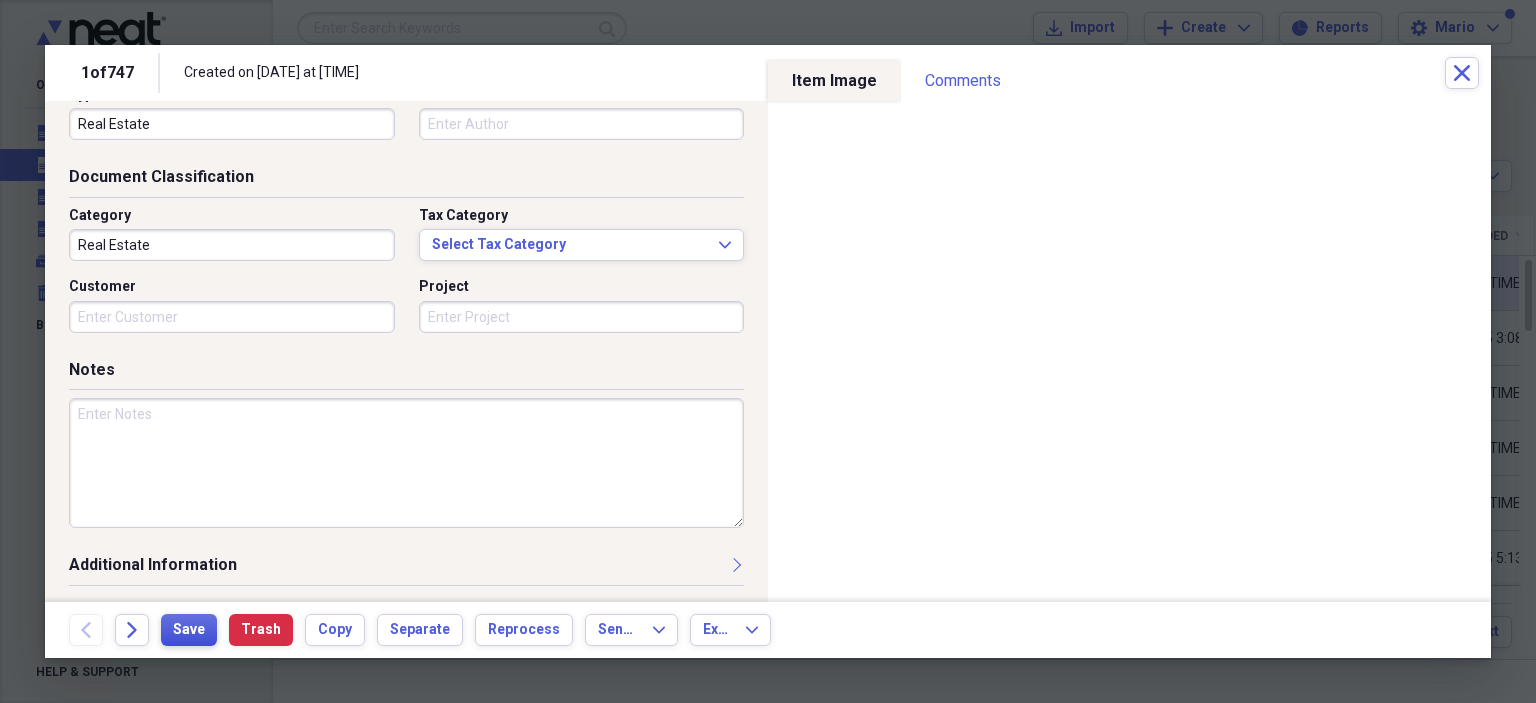 click on "Save" at bounding box center (189, 630) 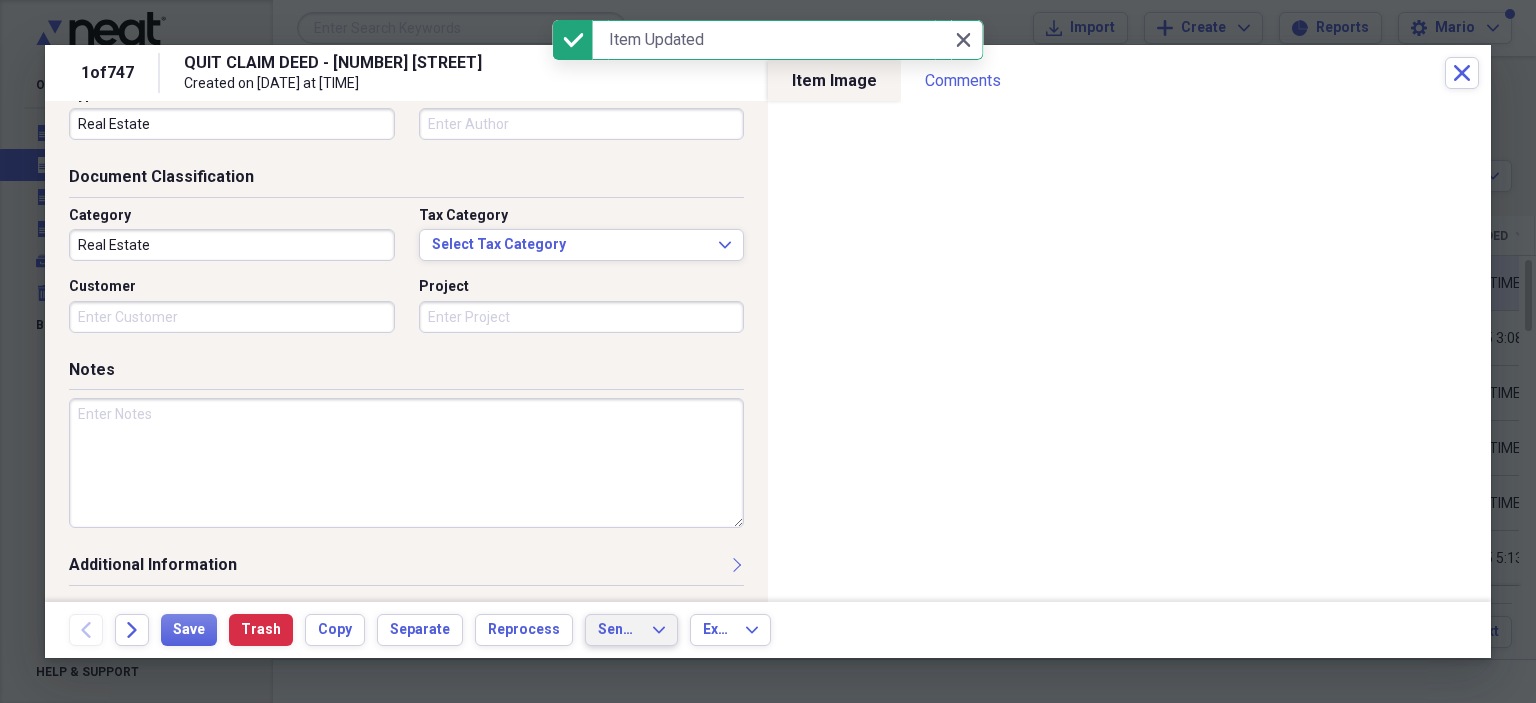 click on "Send To" at bounding box center [619, 630] 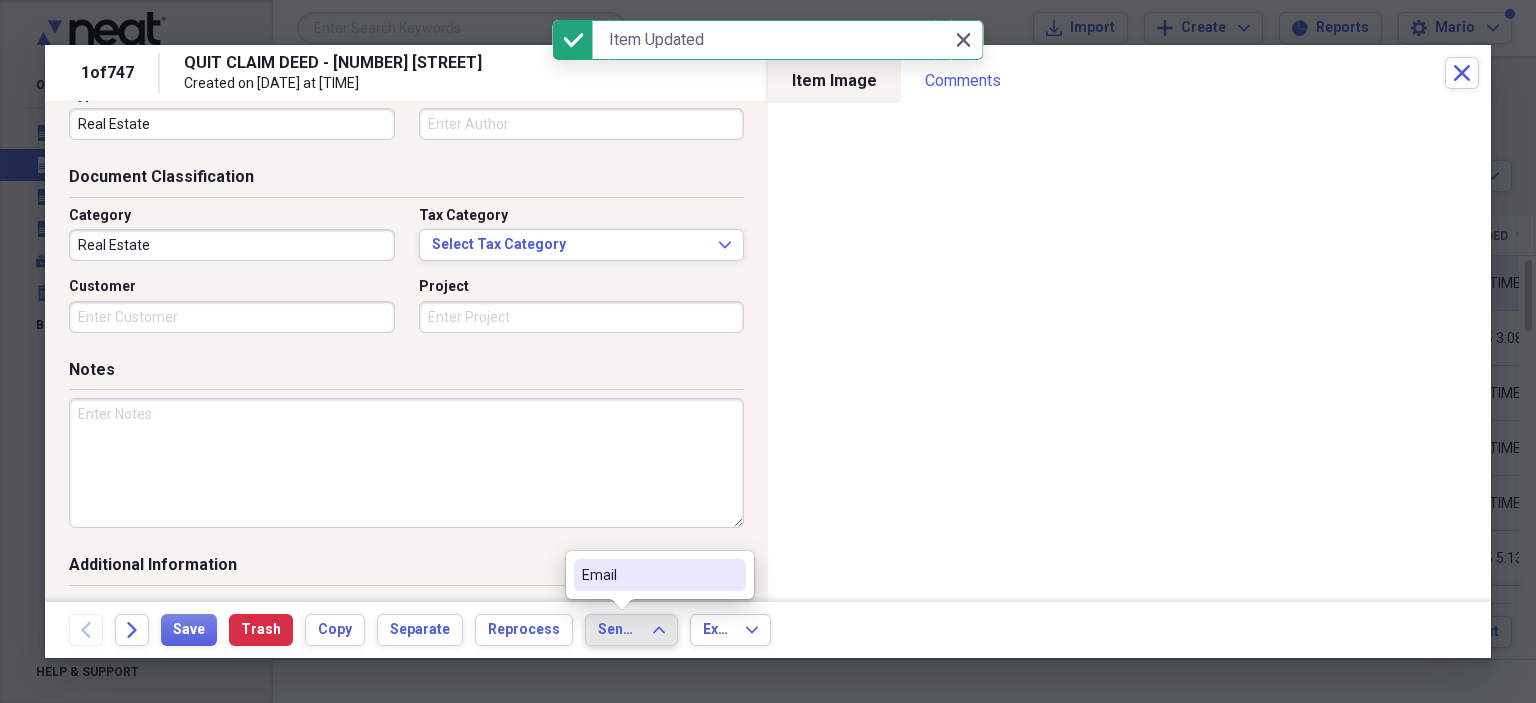 click on "Email" at bounding box center (648, 575) 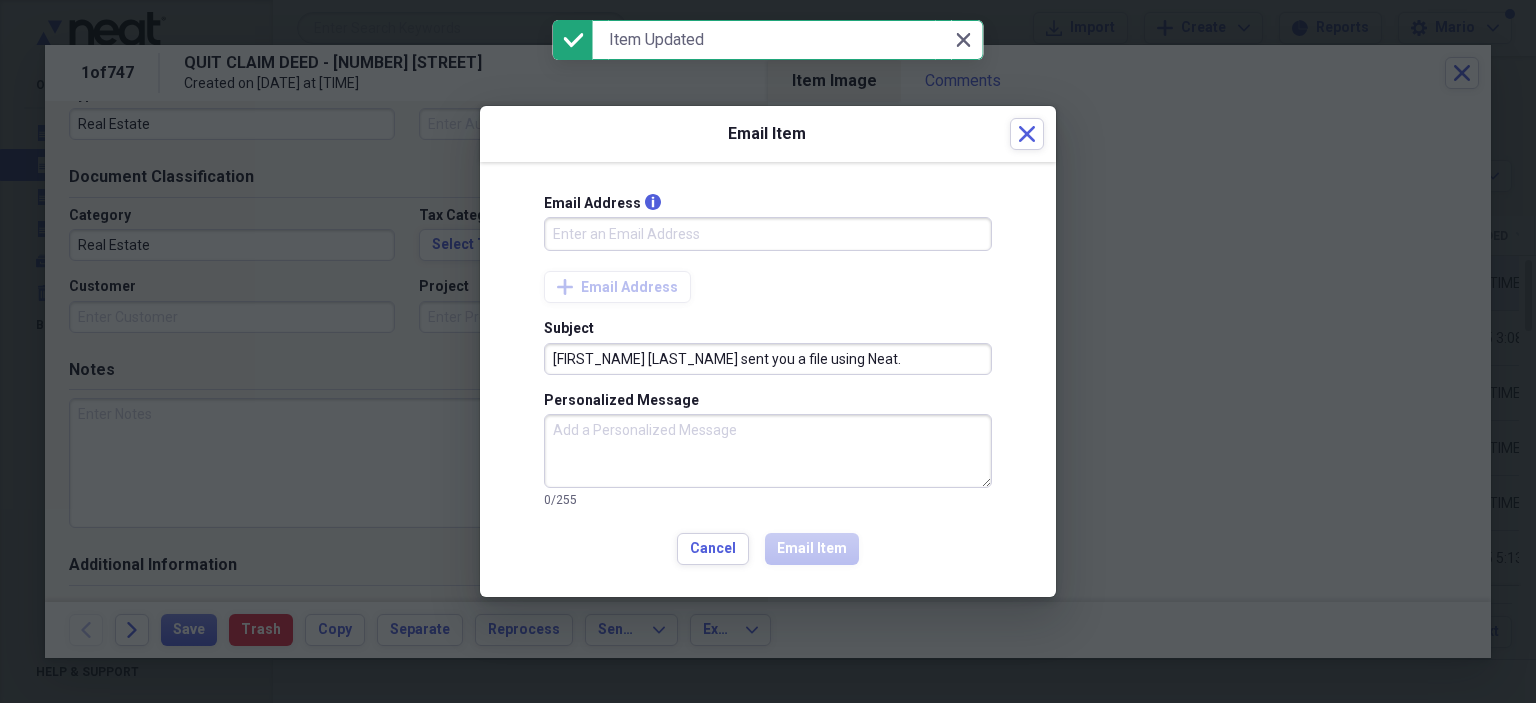 click on "Email Address info" at bounding box center [768, 234] 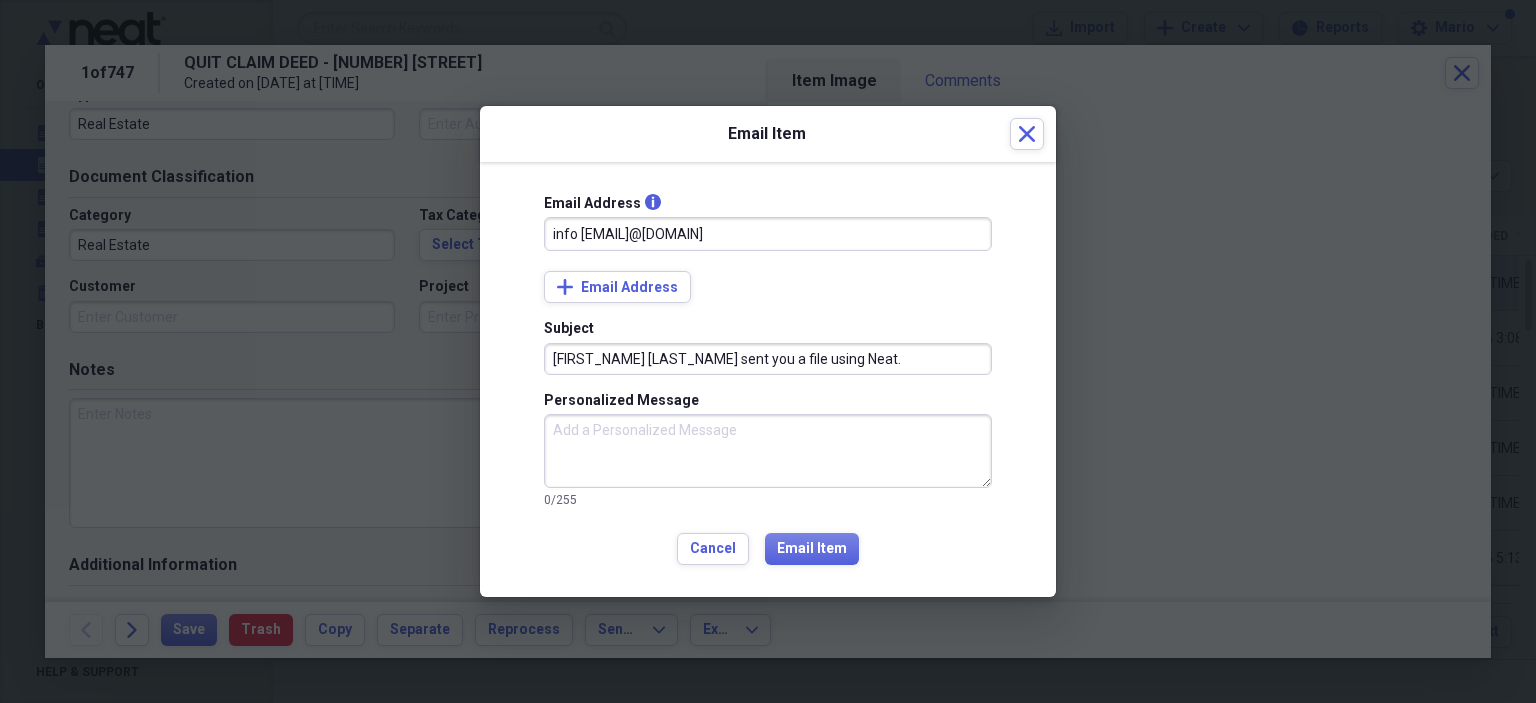 drag, startPoint x: 816, startPoint y: 357, endPoint x: 542, endPoint y: 357, distance: 274 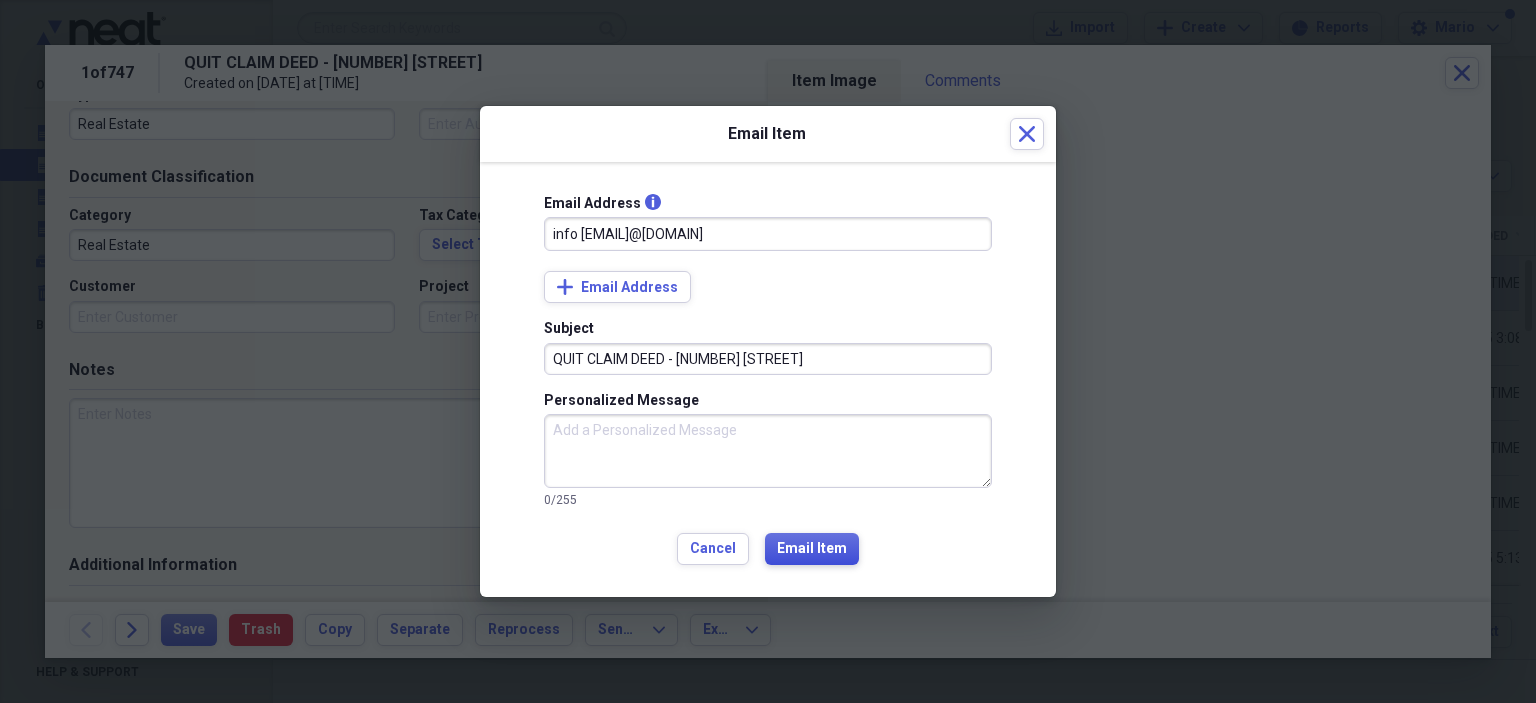 type on "QUIT CLAIM DEED - [NUMBER] [STREET]" 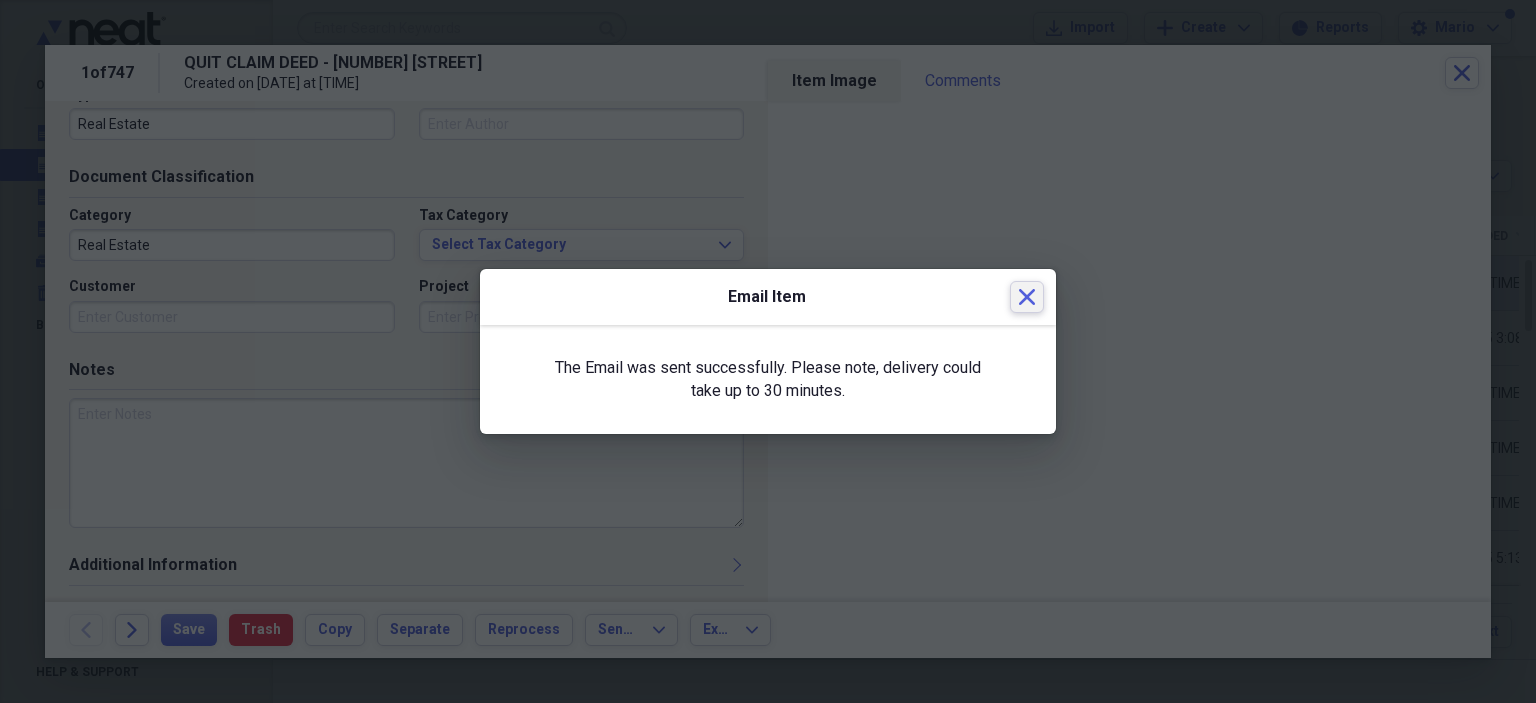 click 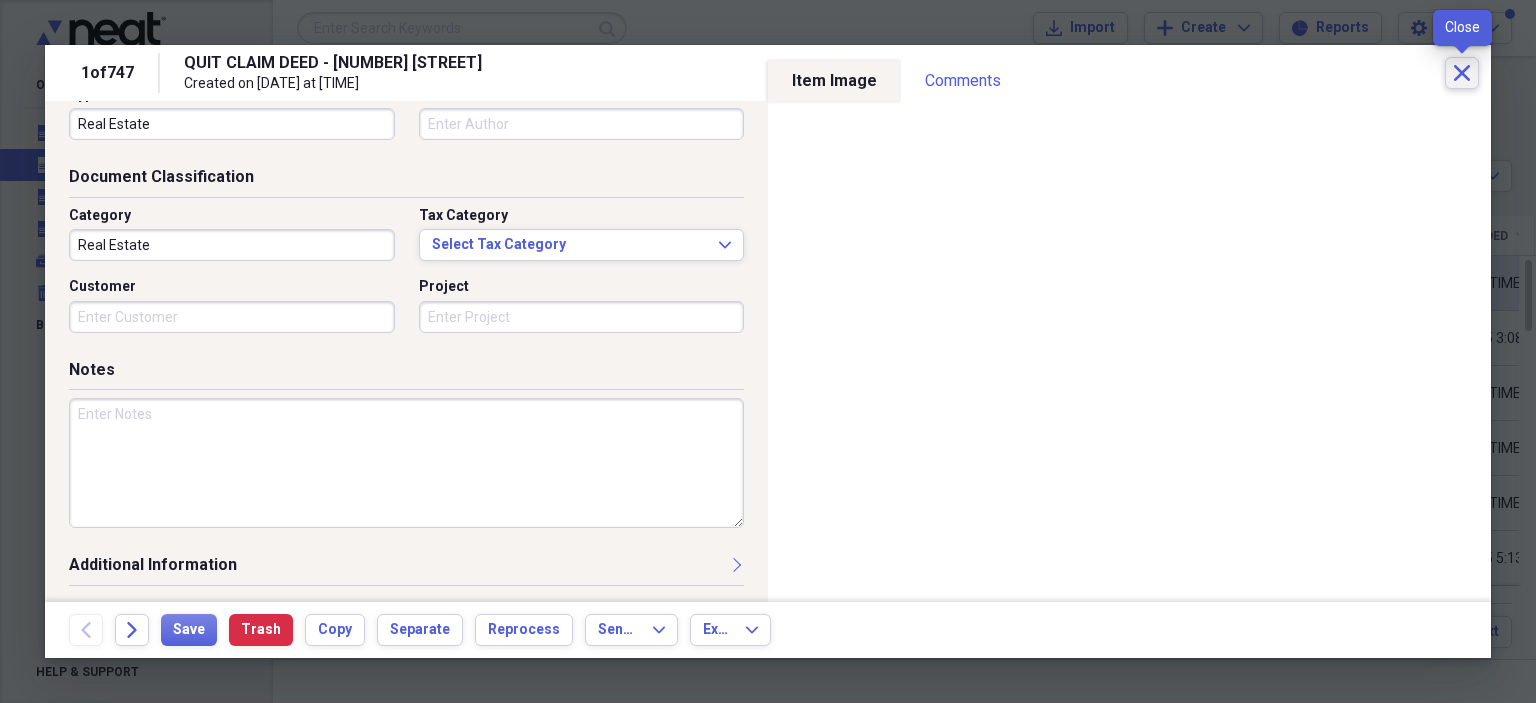 click on "Close" 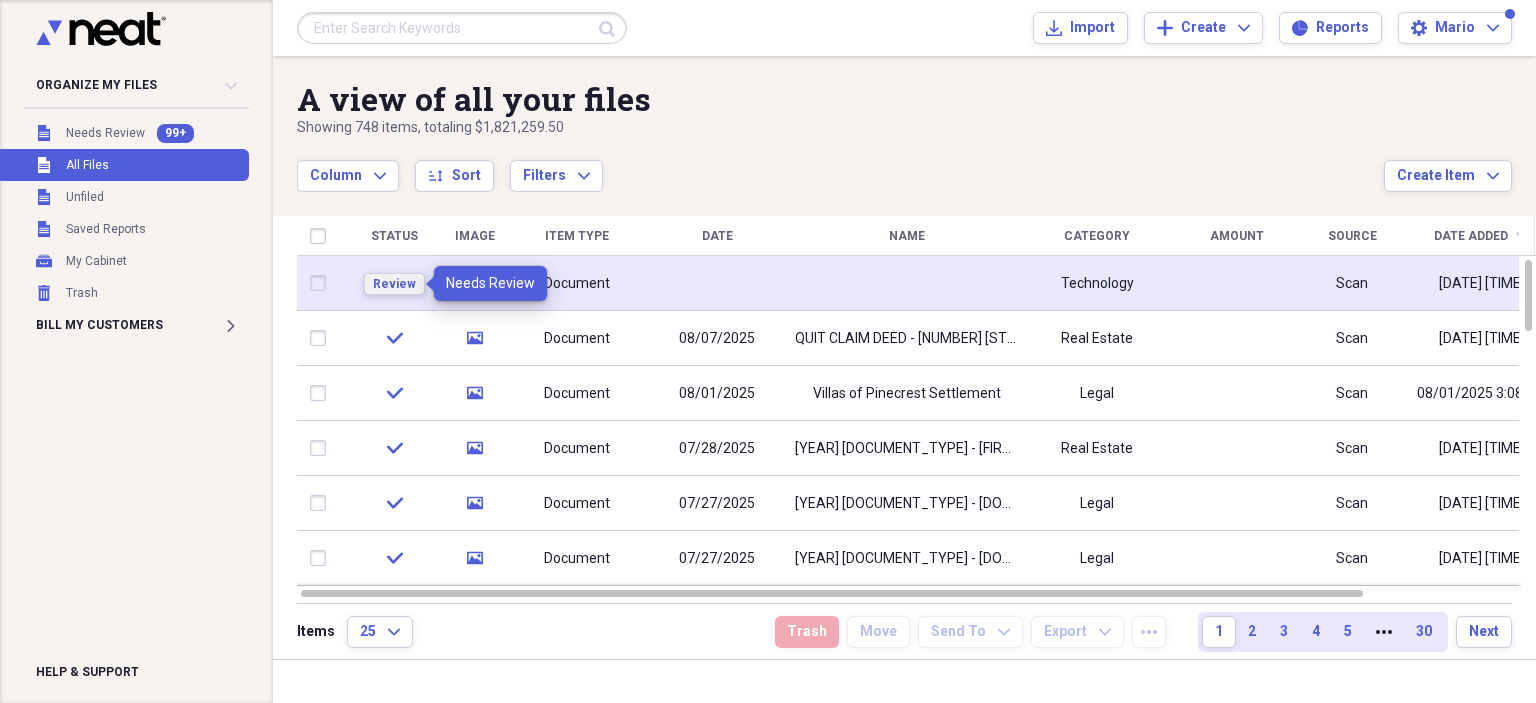 click on "Review" at bounding box center (394, 284) 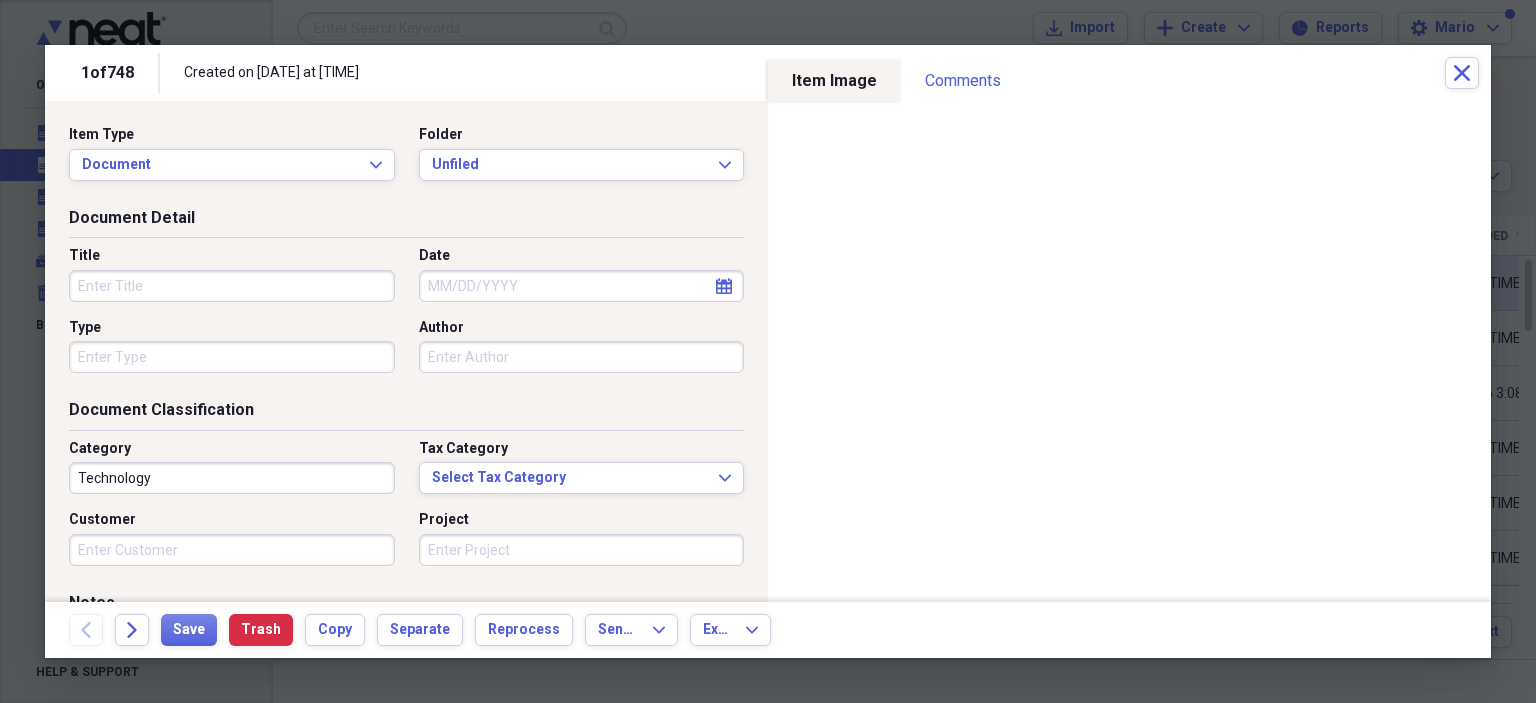 paste on "QUIT CLAIM DEED - [NUMBER] [STREET]" 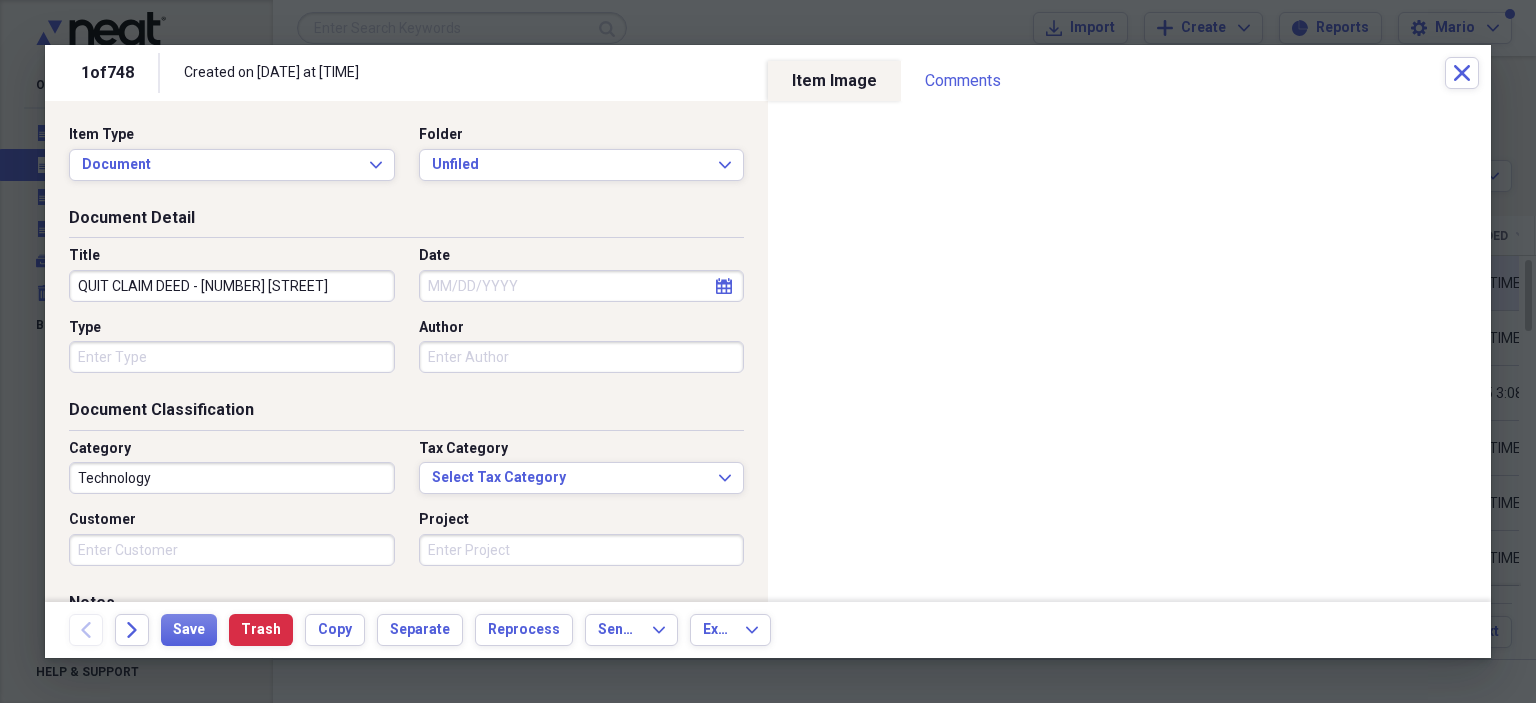 drag, startPoint x: 204, startPoint y: 283, endPoint x: 327, endPoint y: 291, distance: 123.25989 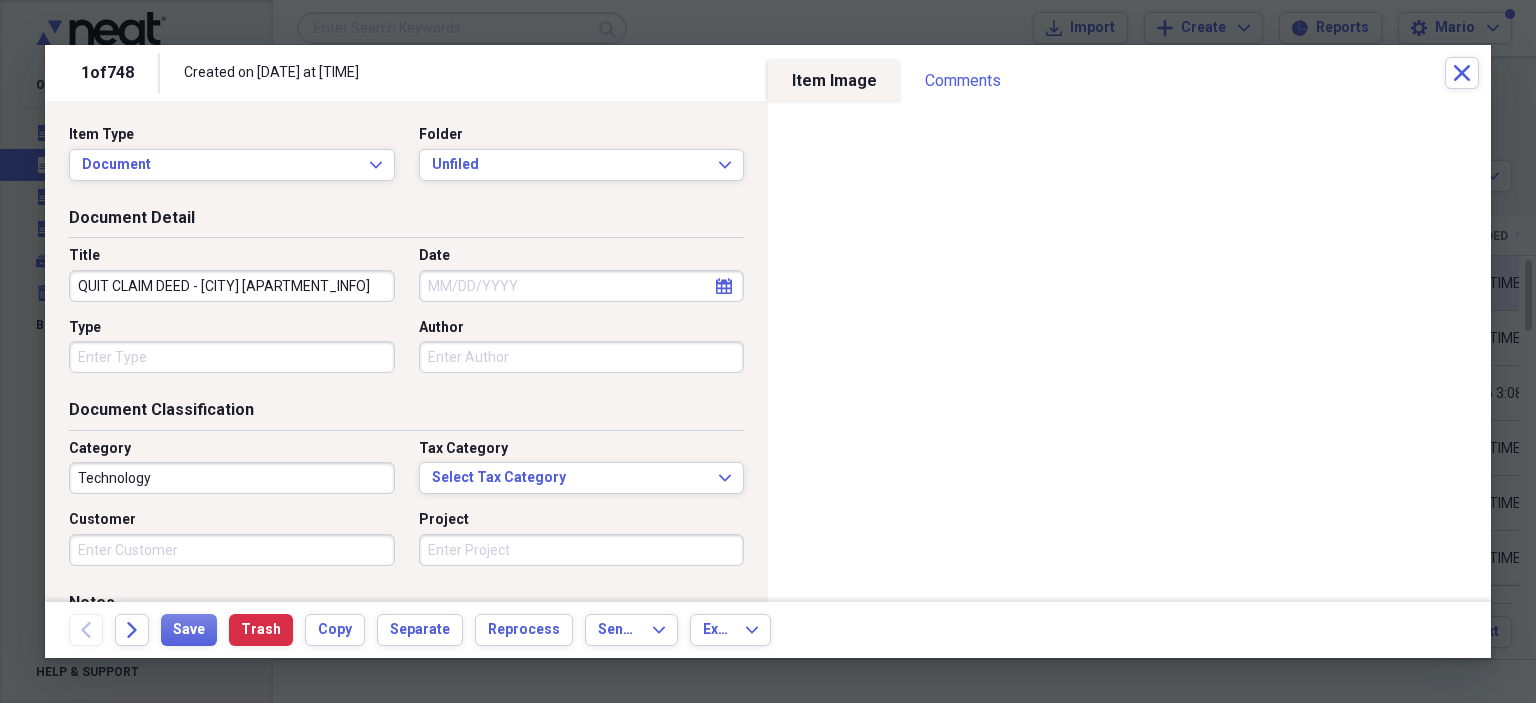 type on "QUIT CLAIM DEED - [CITY] [APARTMENT_INFO]" 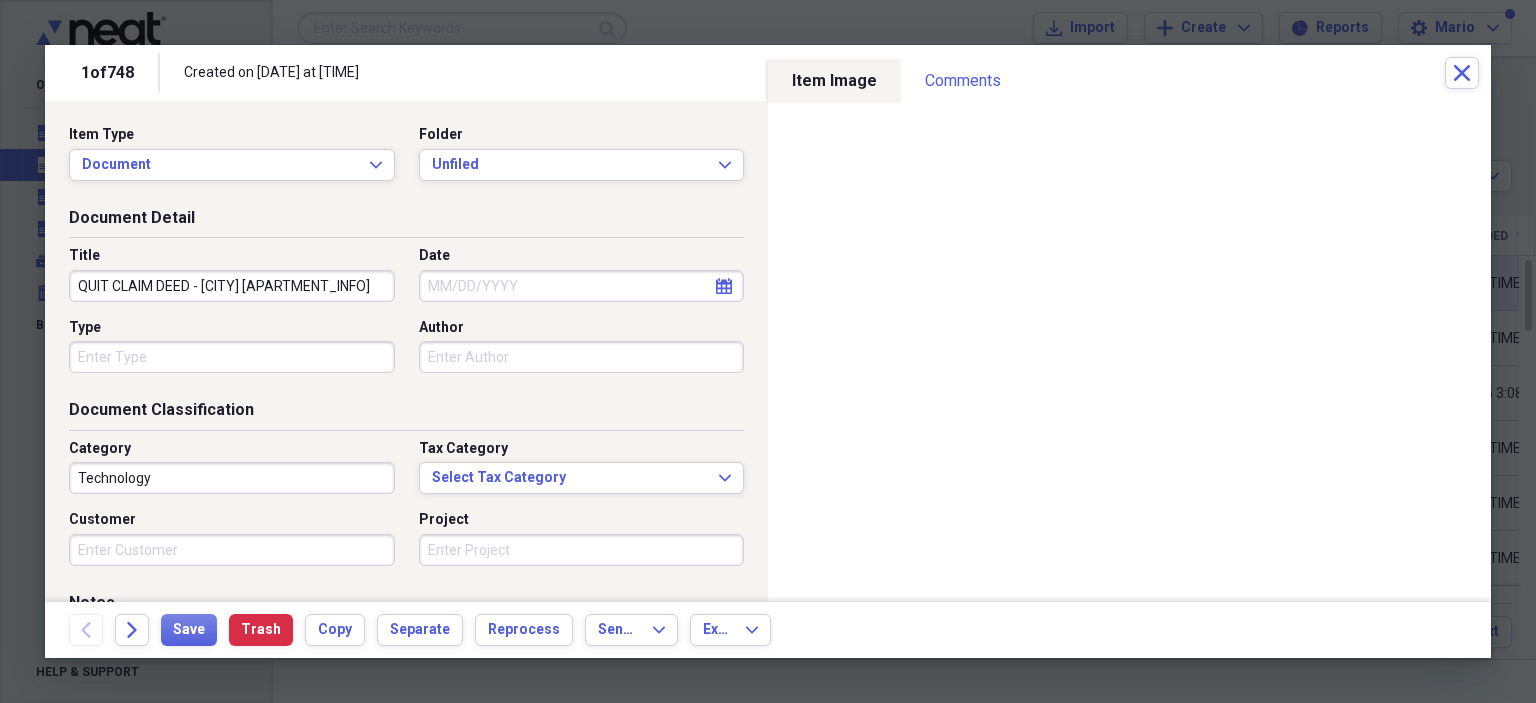 click on "QUIT CLAIM DEED - [CITY] [APARTMENT_INFO]" at bounding box center (232, 286) 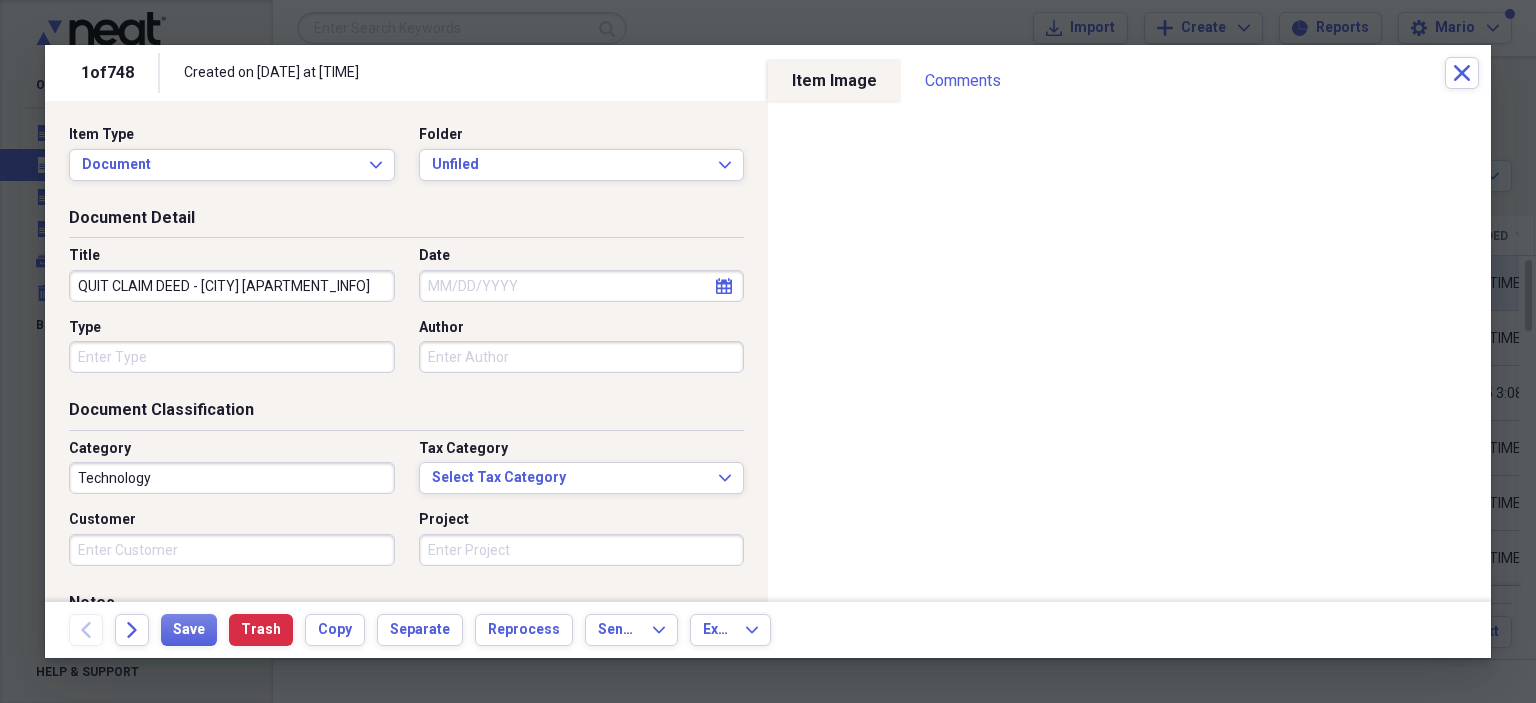 drag, startPoint x: 350, startPoint y: 283, endPoint x: 65, endPoint y: 284, distance: 285.00174 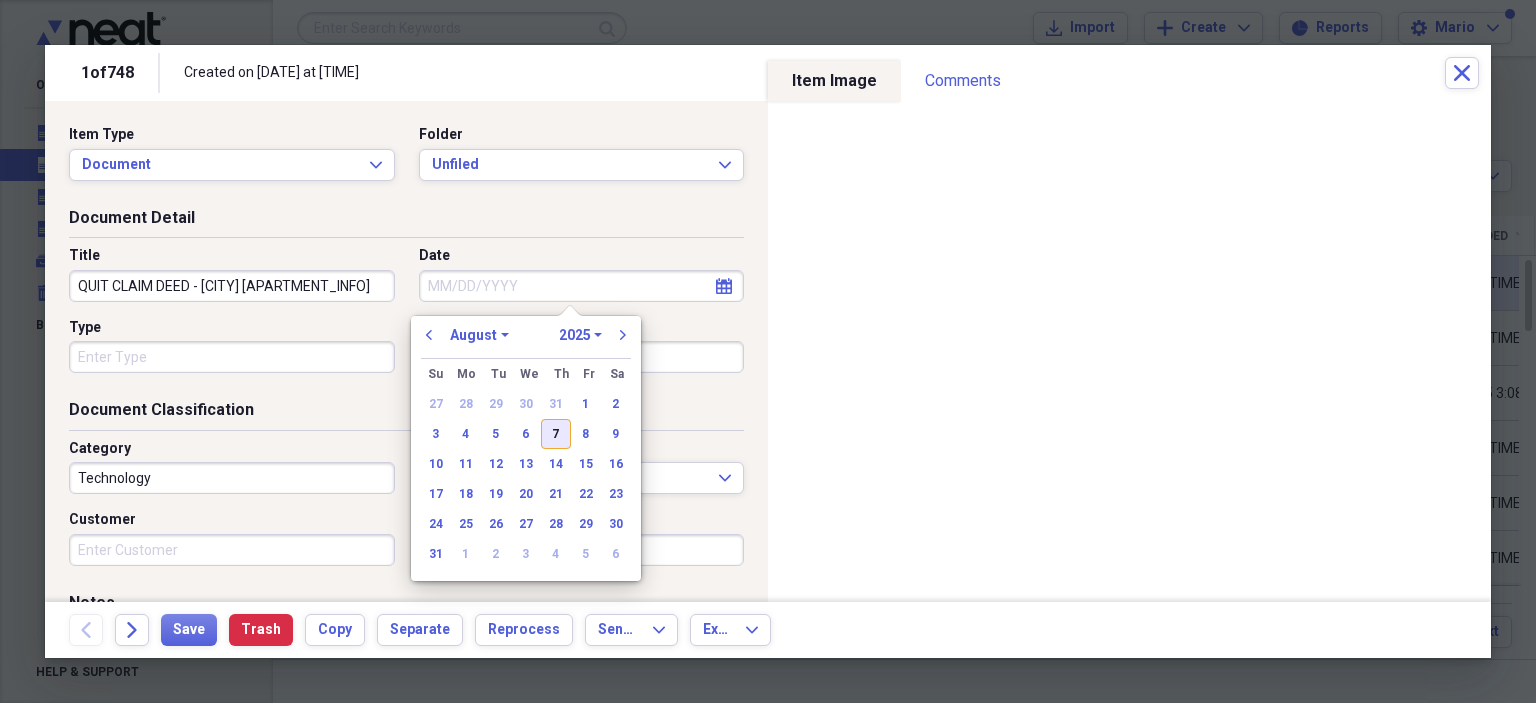 click on "7" at bounding box center [556, 434] 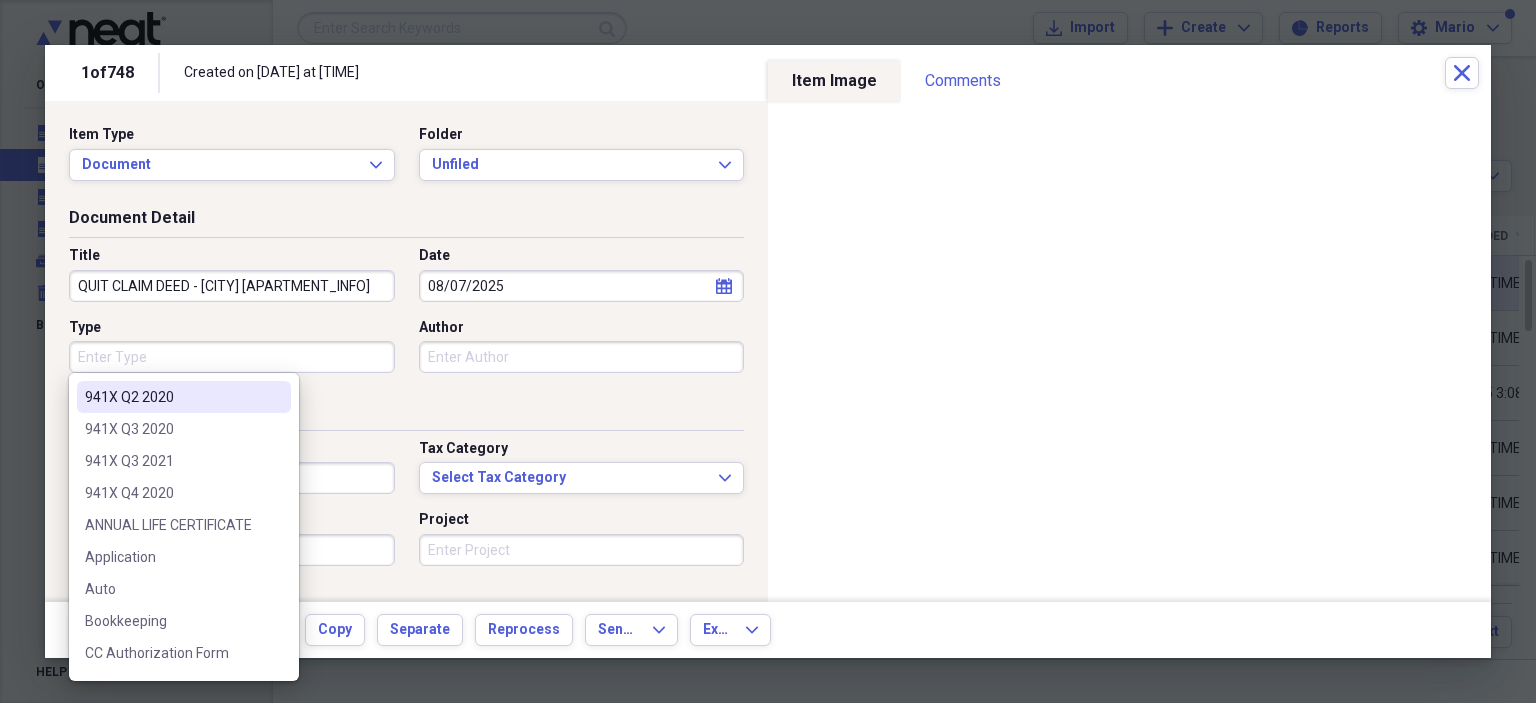 click on "Type" at bounding box center (232, 357) 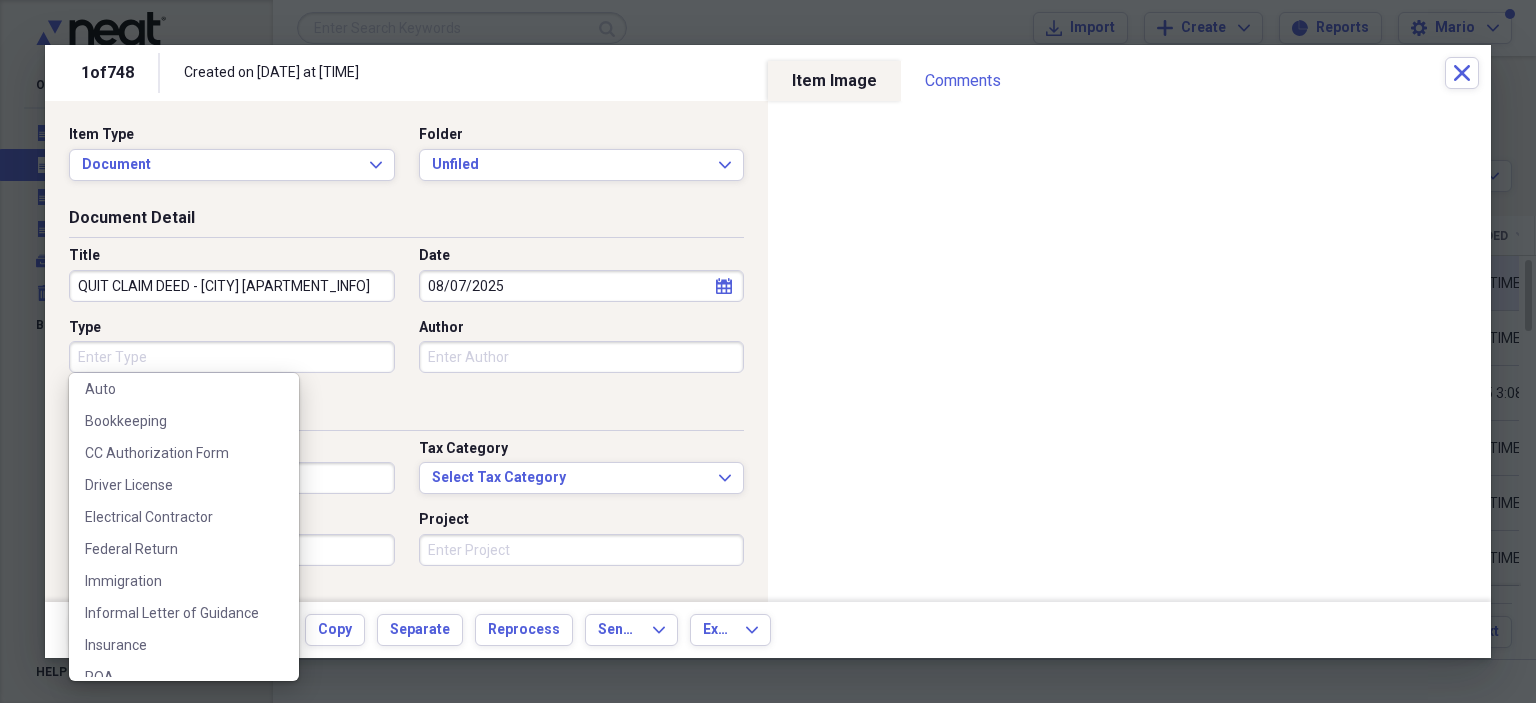 scroll, scrollTop: 300, scrollLeft: 0, axis: vertical 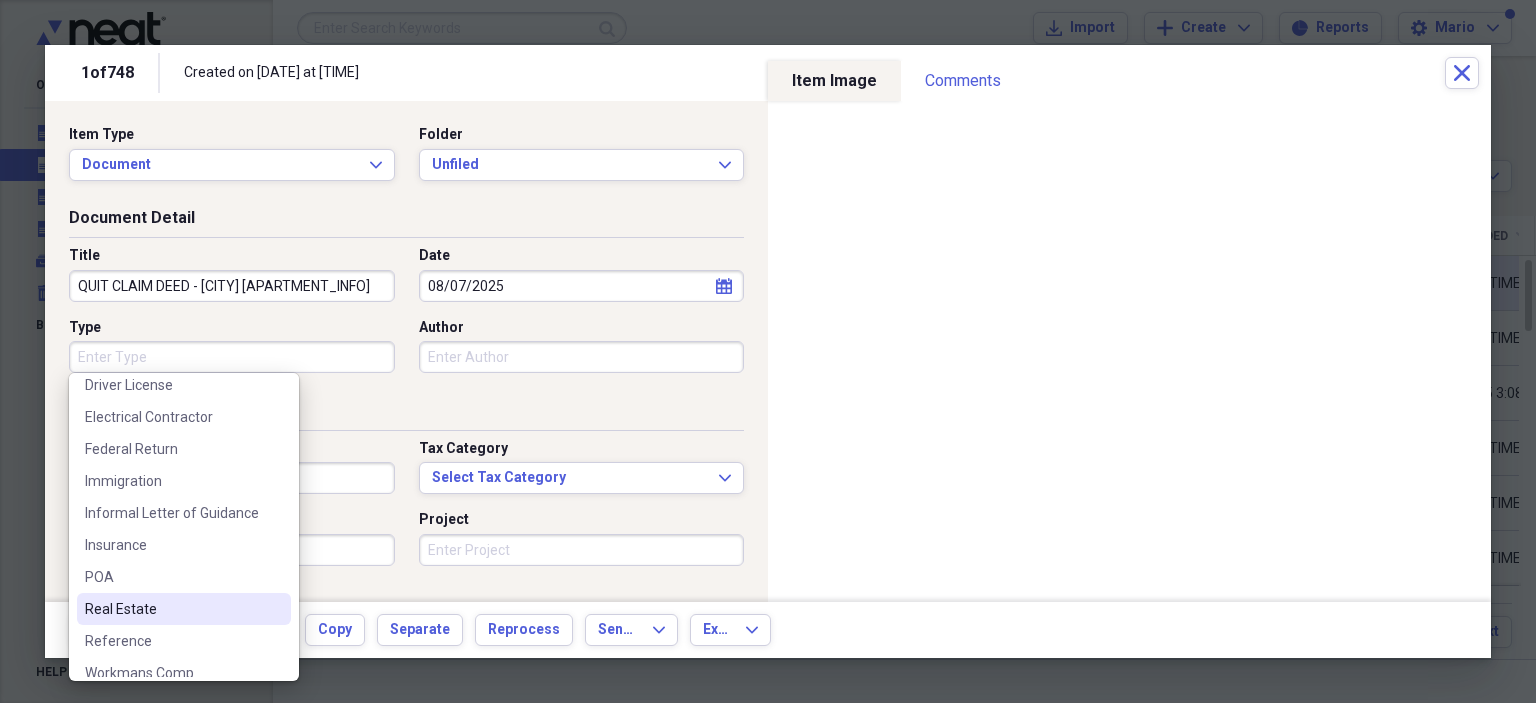 click on "Real Estate" at bounding box center [172, 609] 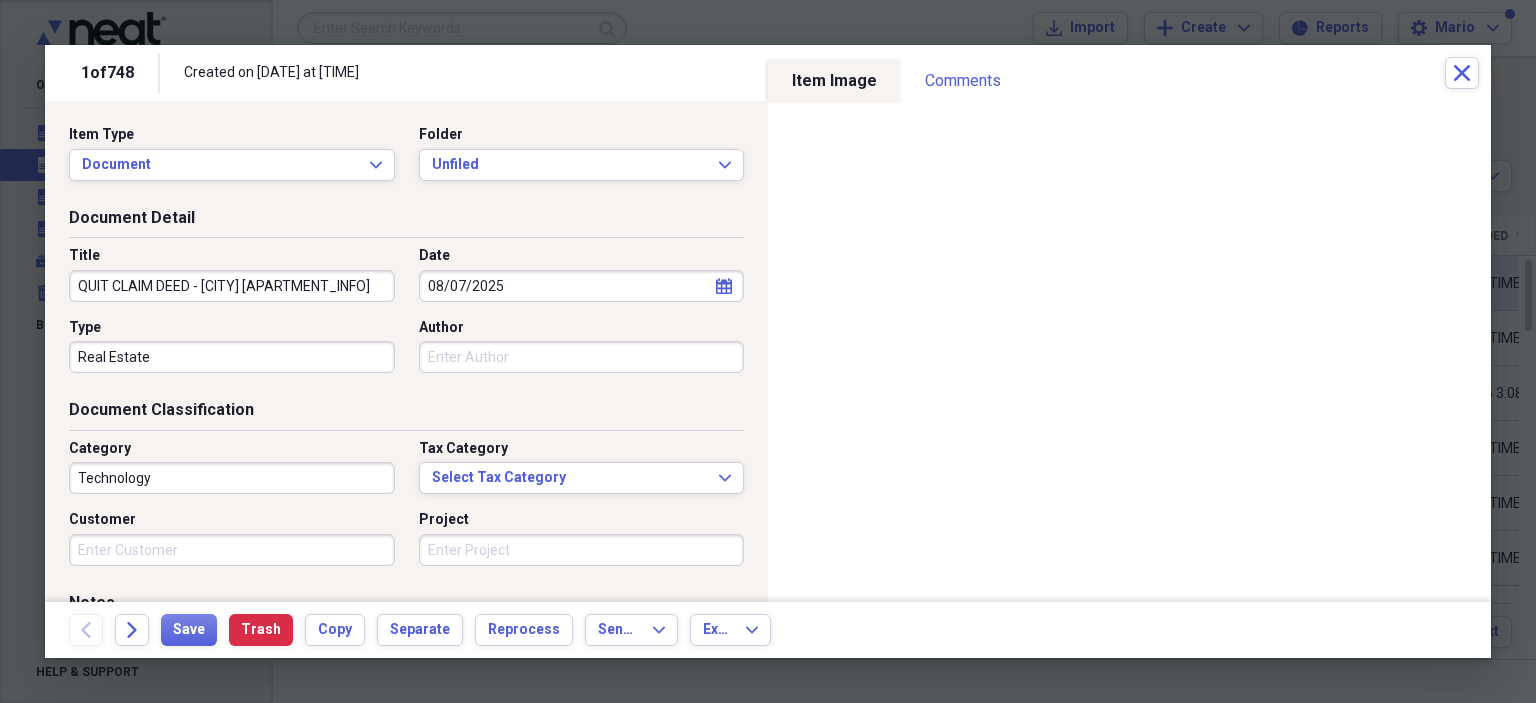 click on "Technology" at bounding box center (232, 478) 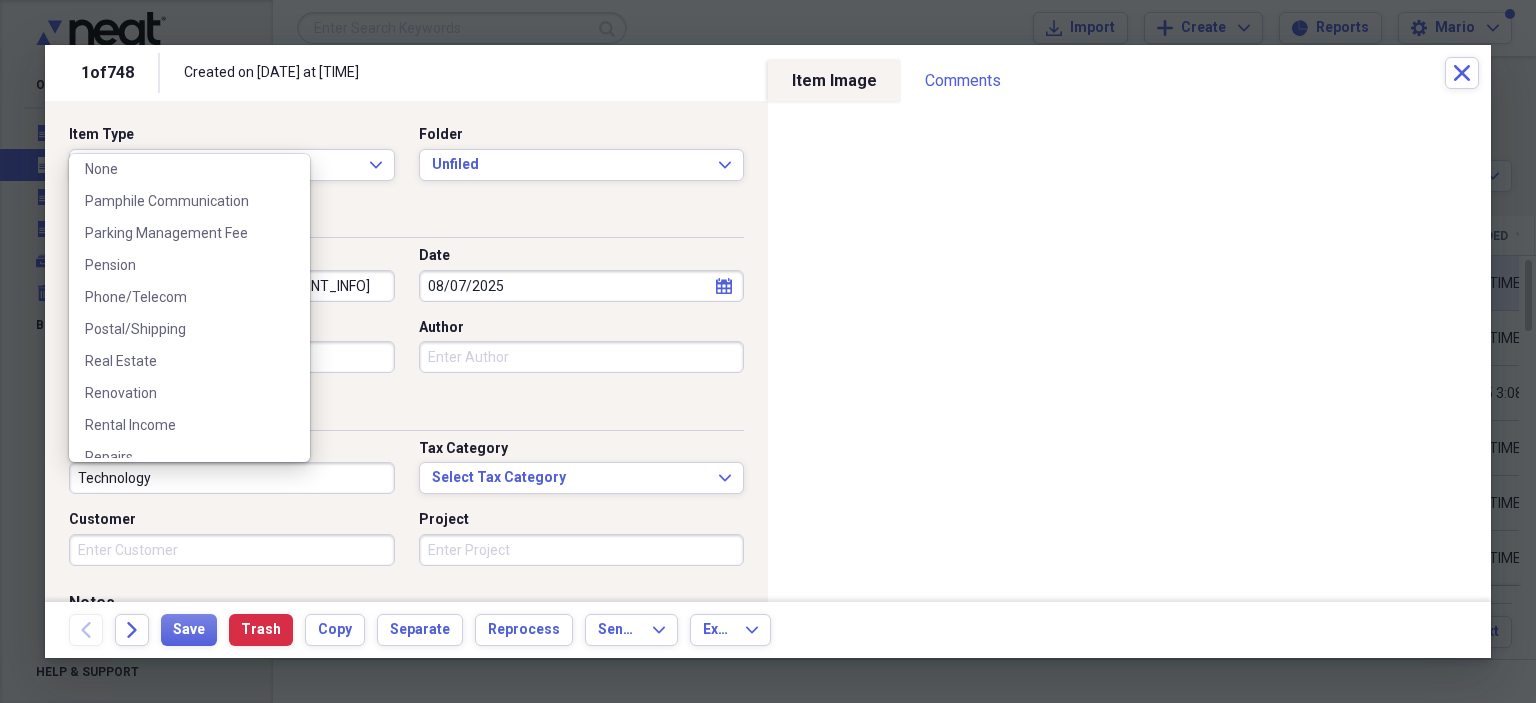 scroll, scrollTop: 800, scrollLeft: 0, axis: vertical 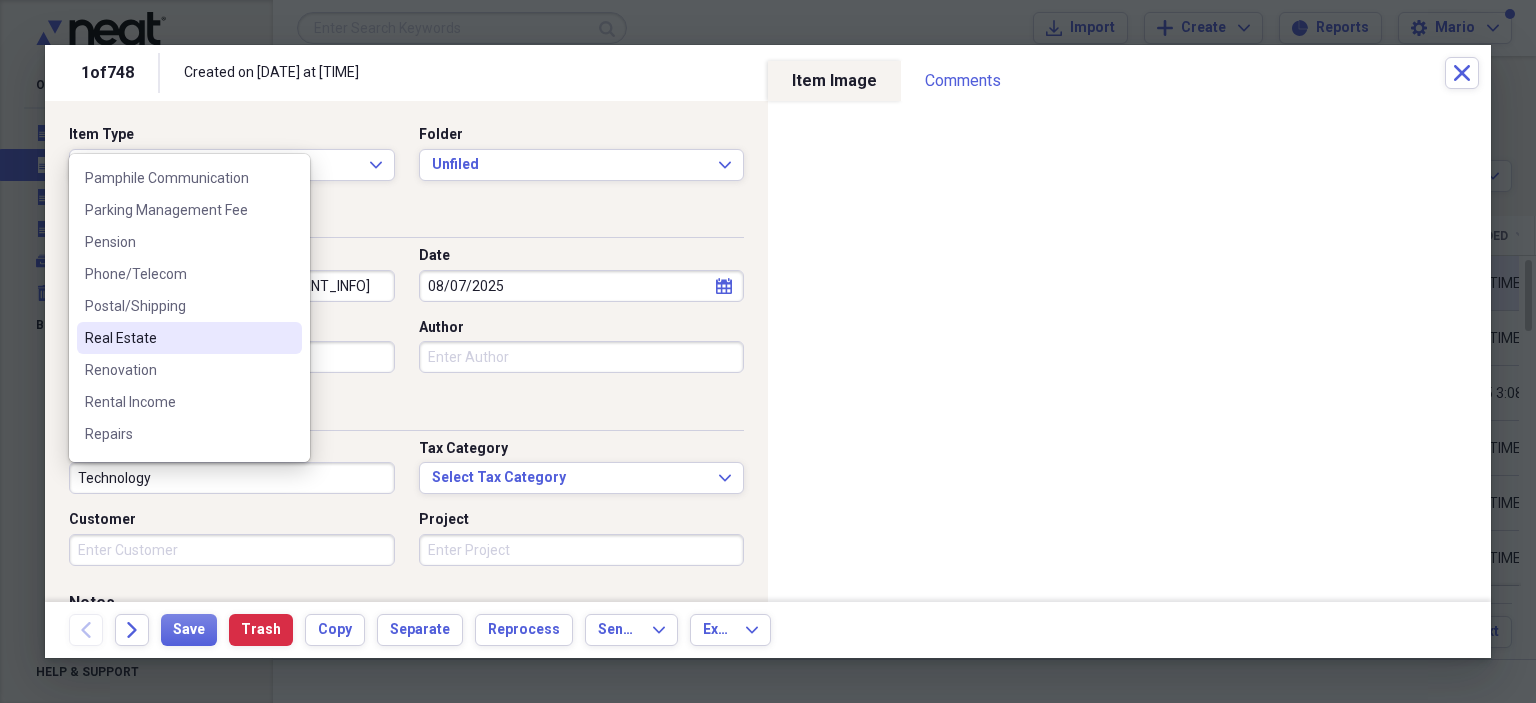 click on "Real Estate" at bounding box center (177, 338) 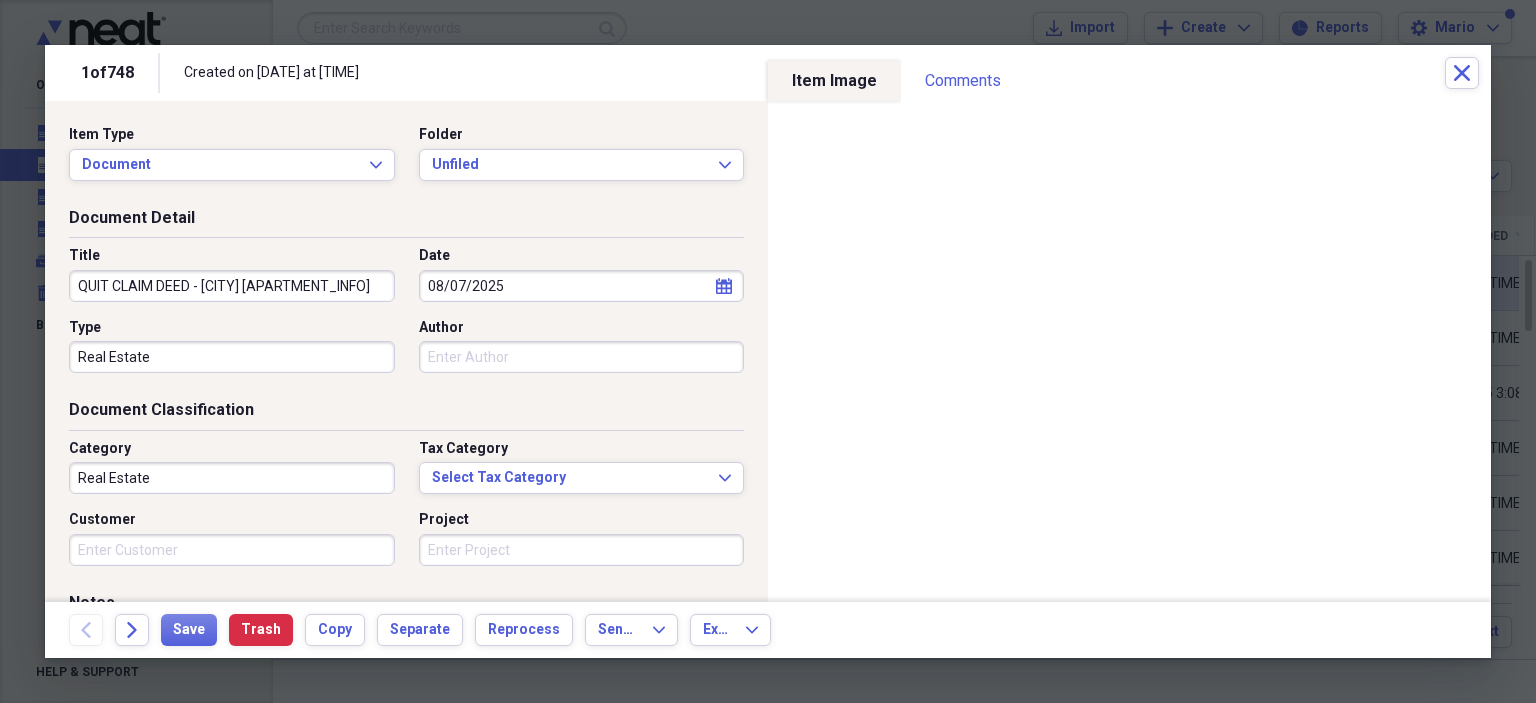 scroll, scrollTop: 233, scrollLeft: 0, axis: vertical 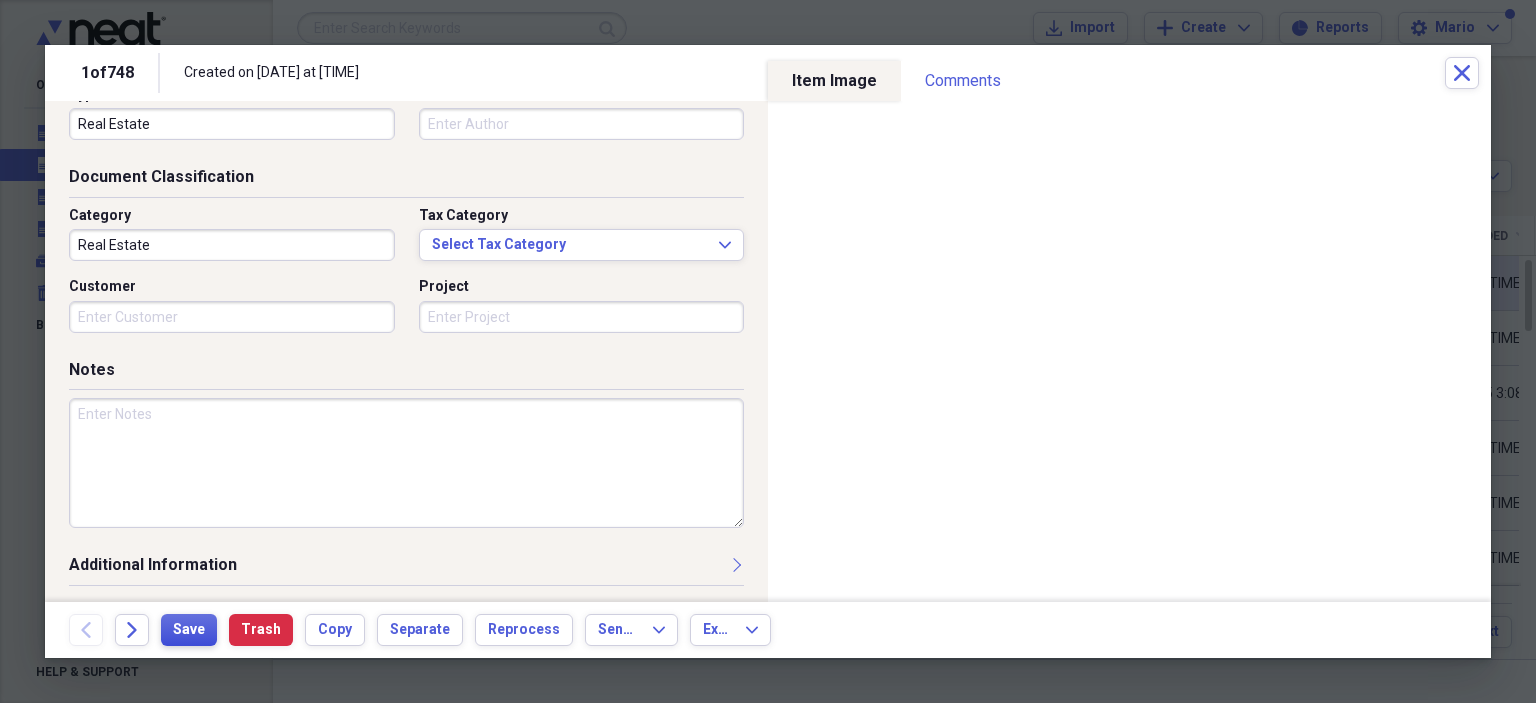 click on "Save" at bounding box center [189, 630] 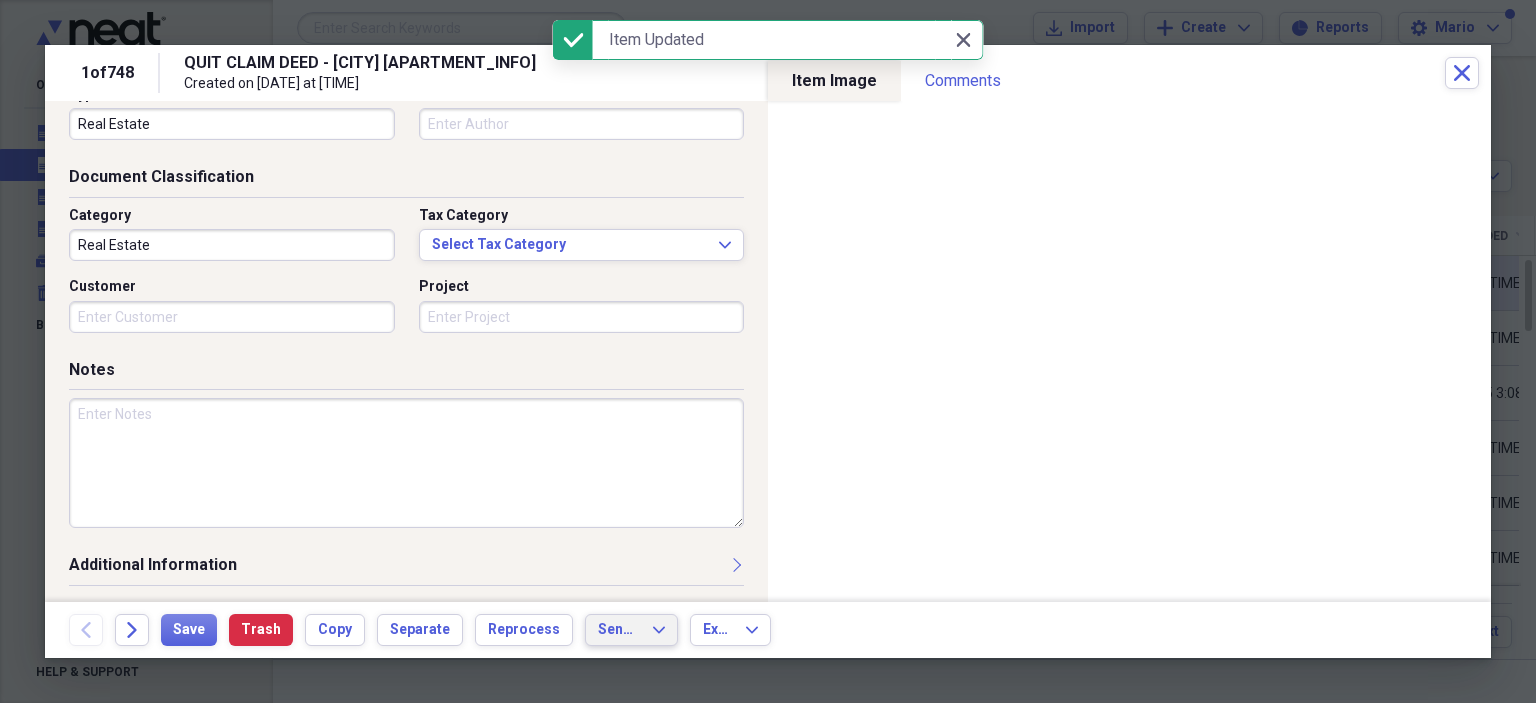 click on "Send To" at bounding box center (619, 630) 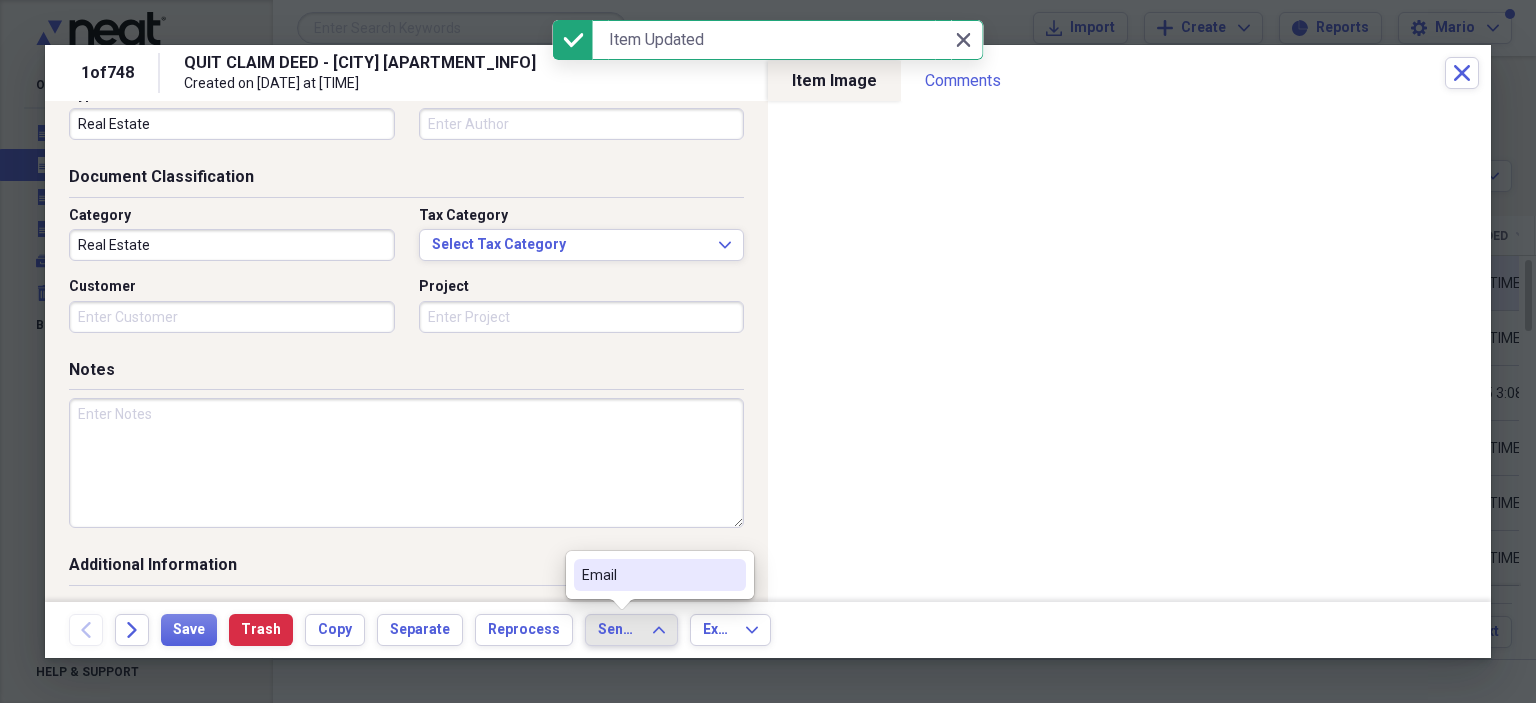 click on "Email" at bounding box center [648, 575] 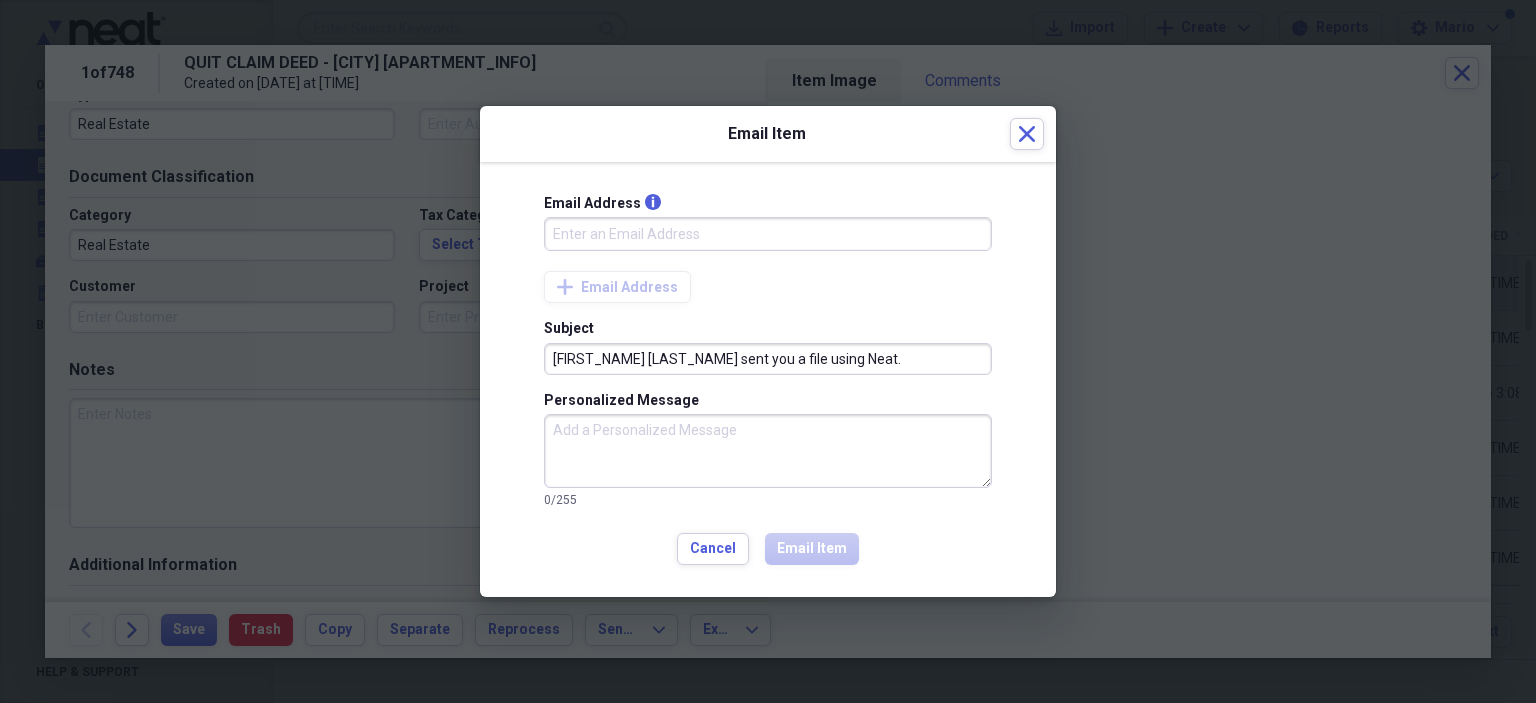 click on "Email Address info" at bounding box center (768, 234) 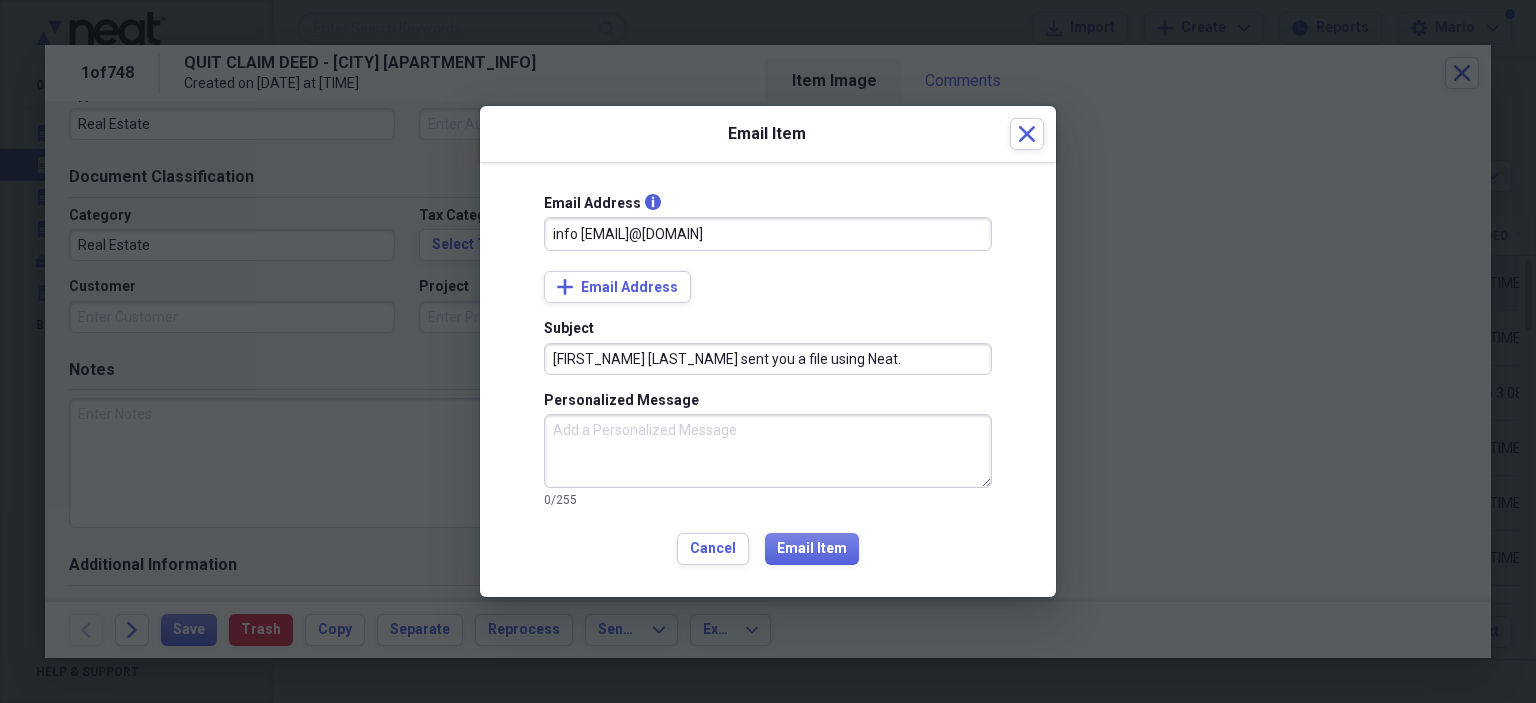 drag, startPoint x: 821, startPoint y: 363, endPoint x: 574, endPoint y: 357, distance: 247.07286 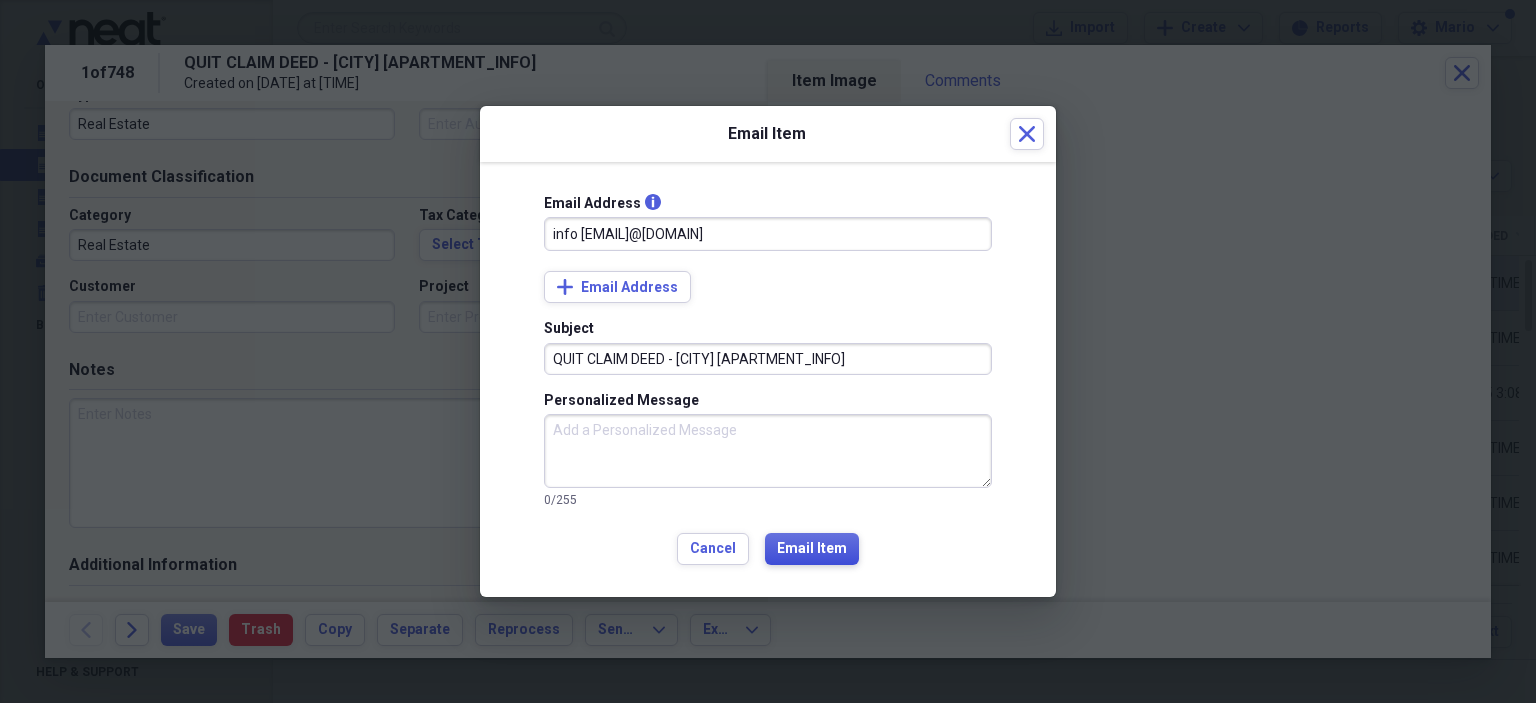 type on "QUIT CLAIM DEED - [CITY] [APARTMENT_INFO]" 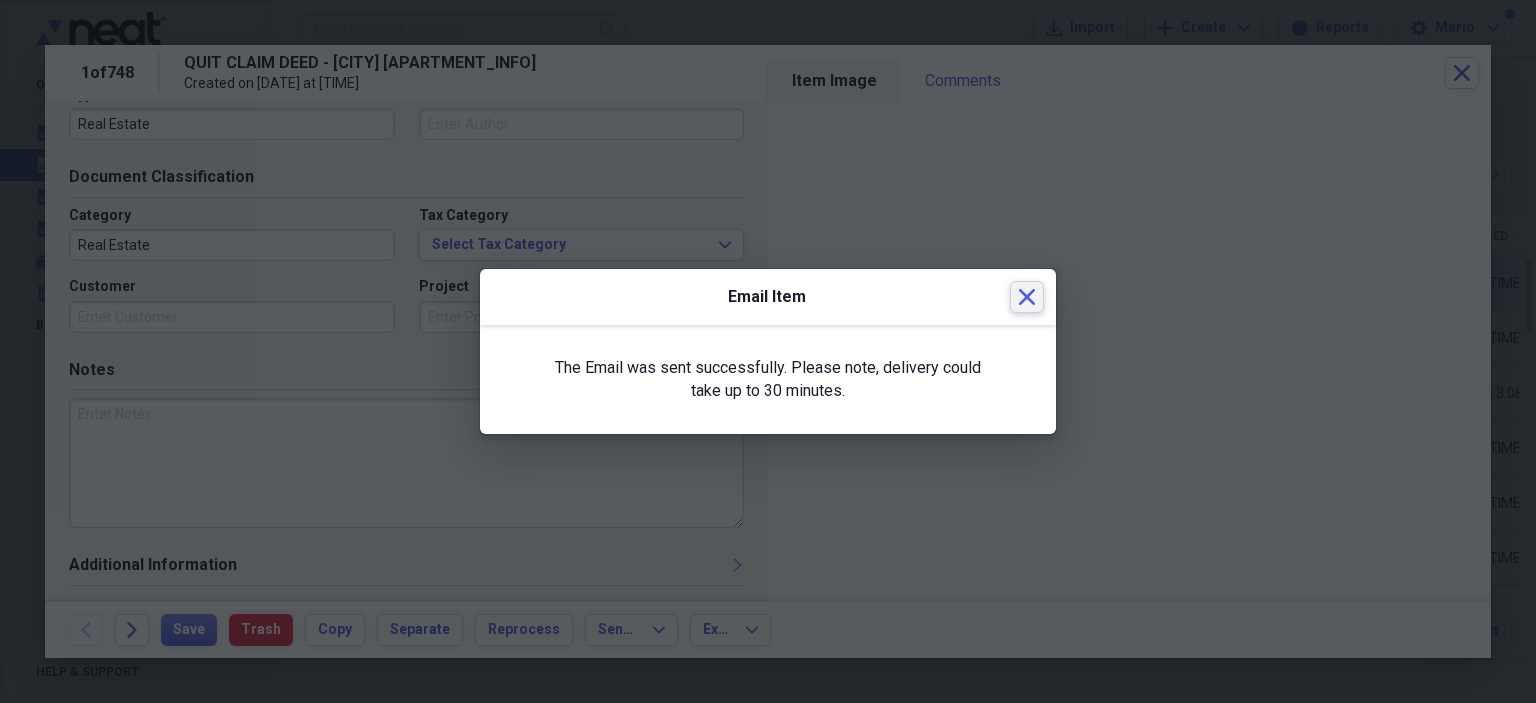 click on "Close" at bounding box center (1027, 297) 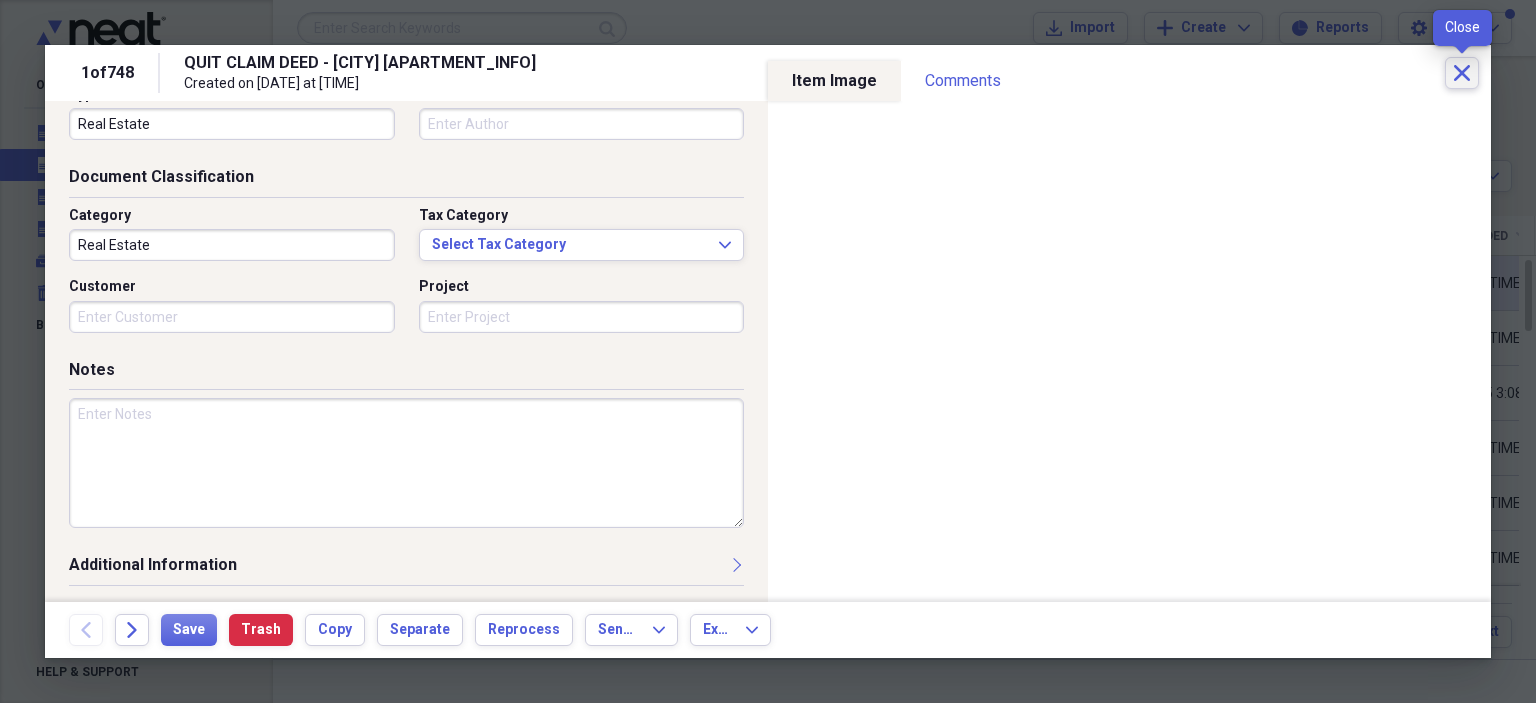 click 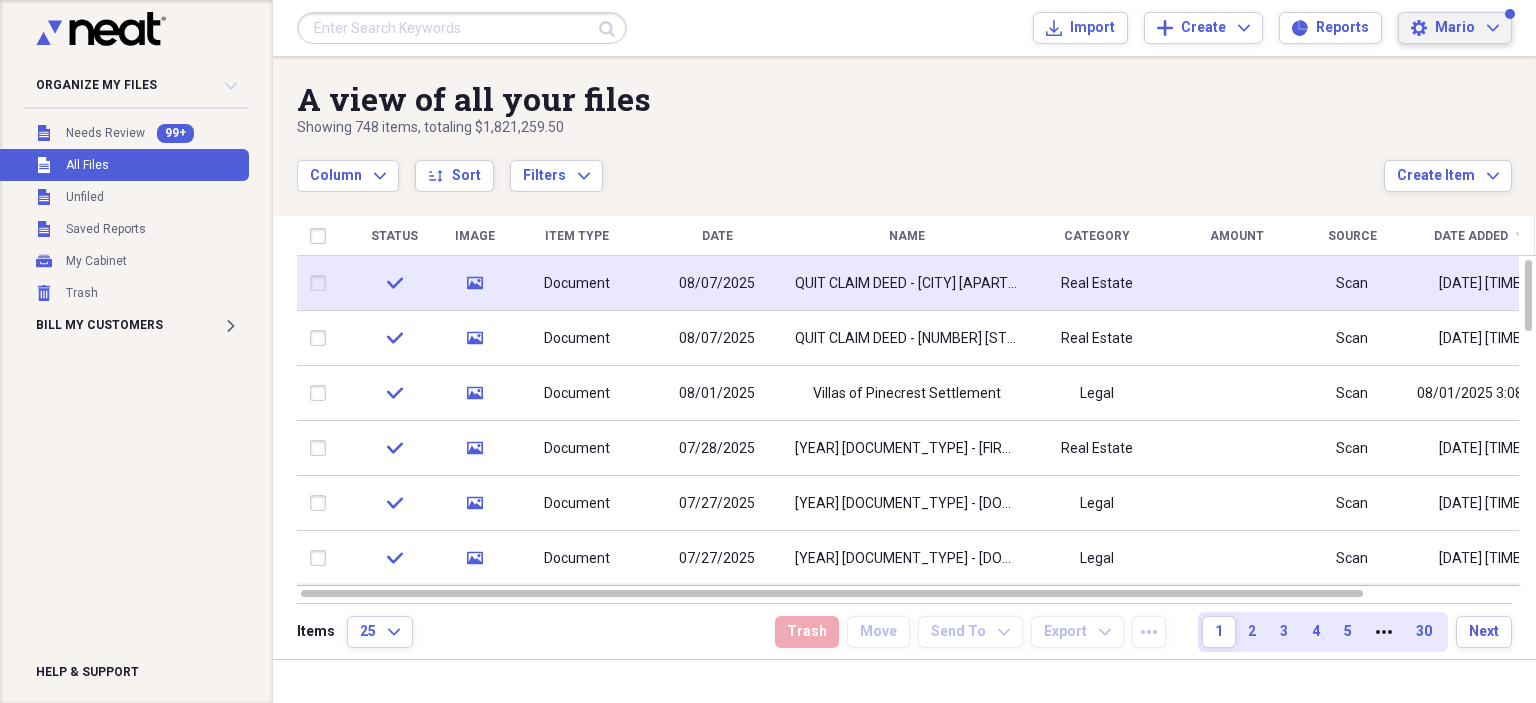 click on "Expand" 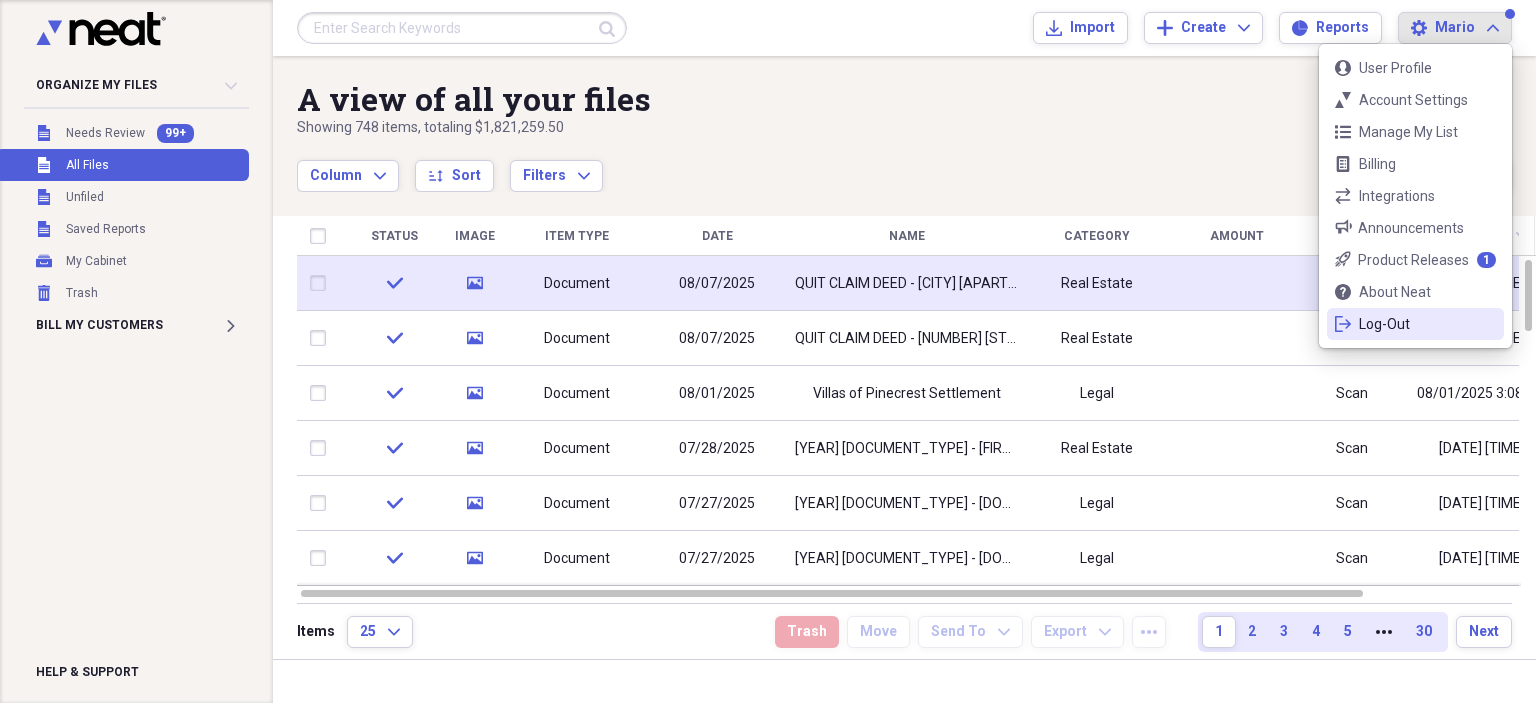 click on "Log-Out" at bounding box center [1415, 324] 